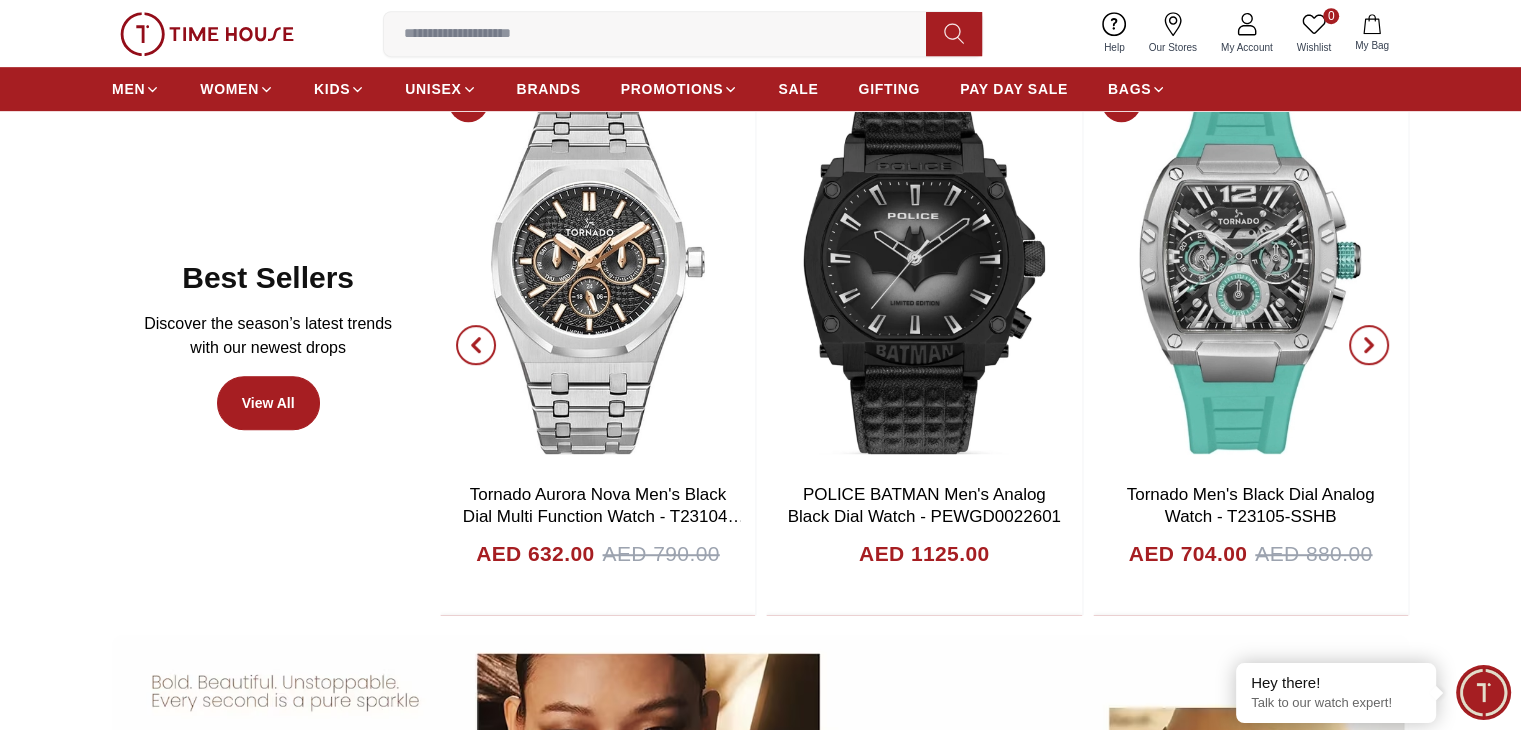 scroll, scrollTop: 1144, scrollLeft: 0, axis: vertical 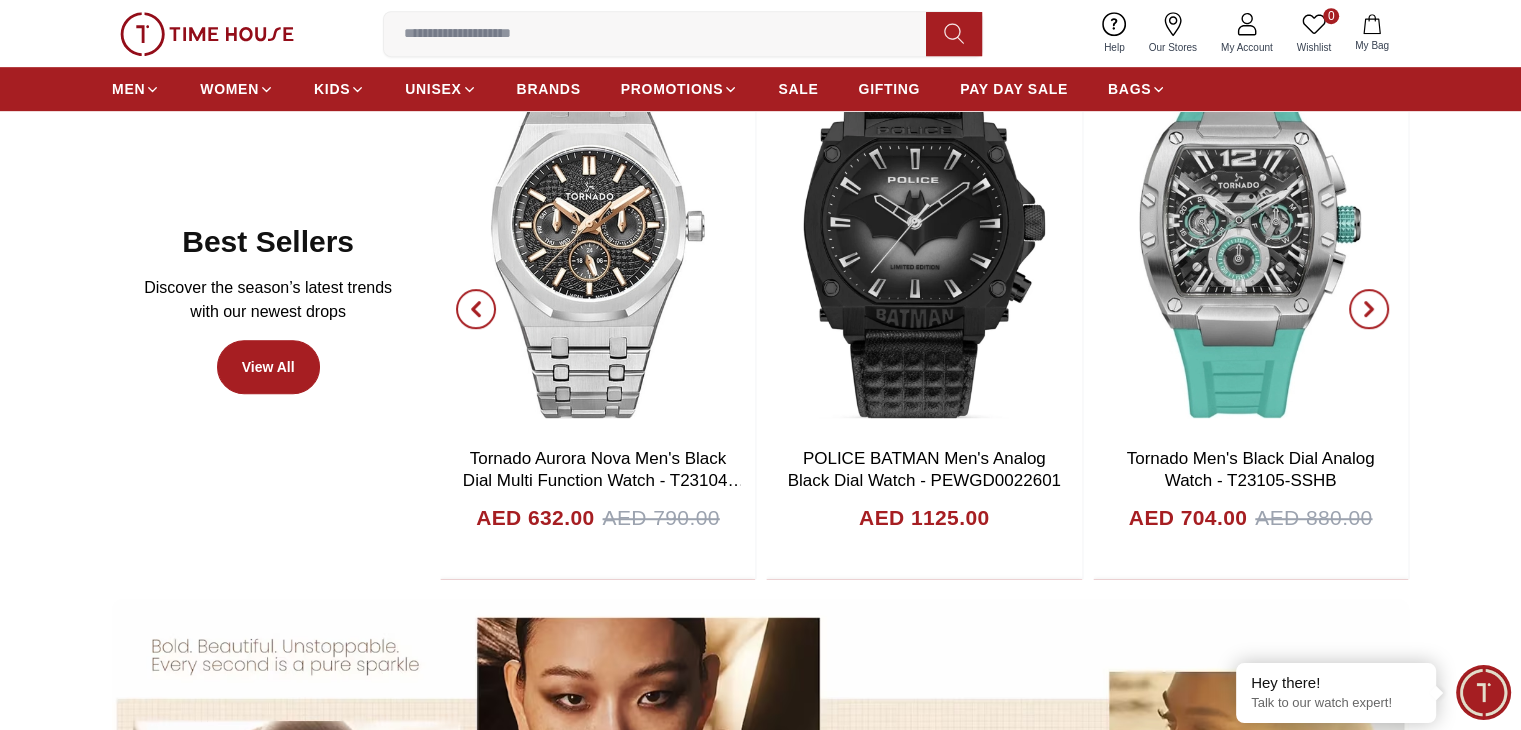 click 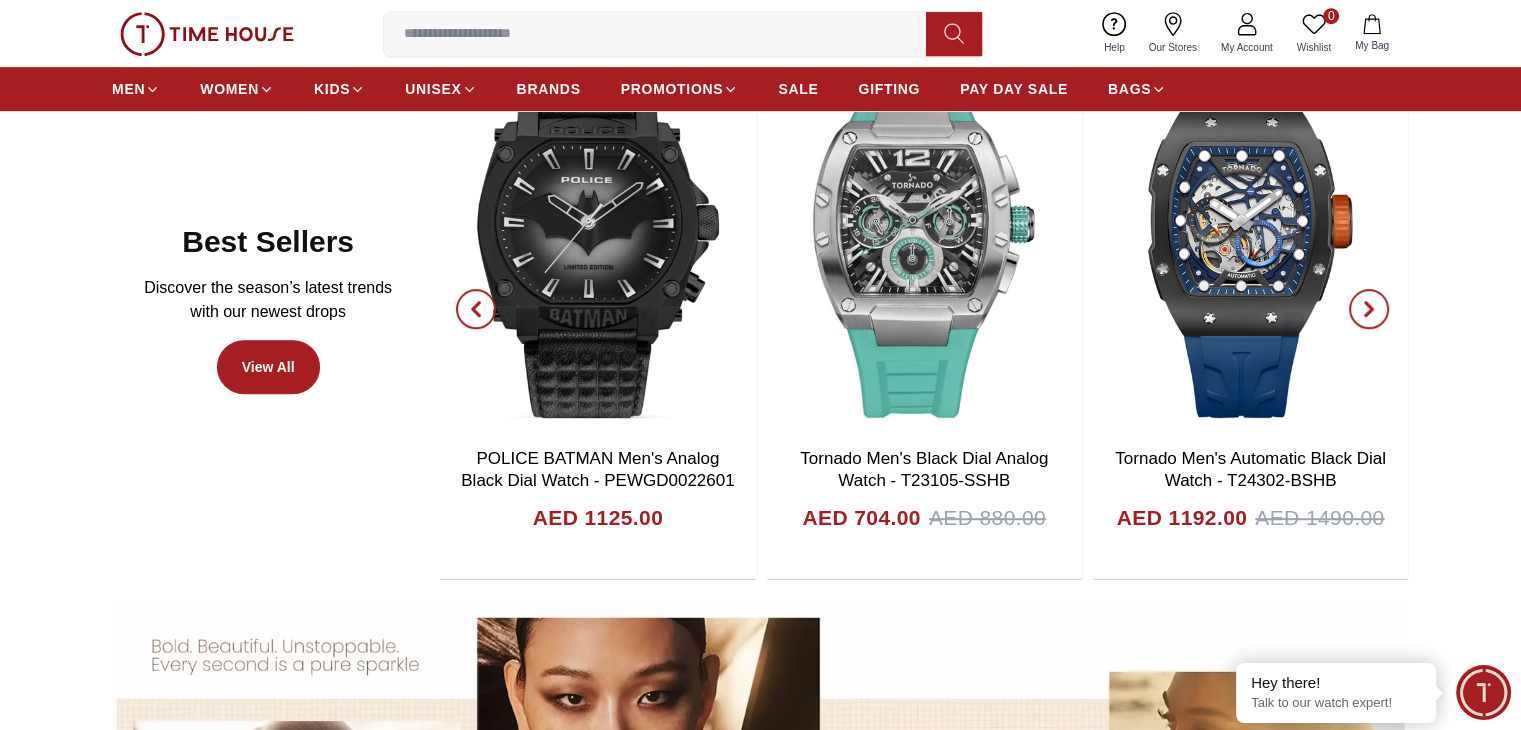 click 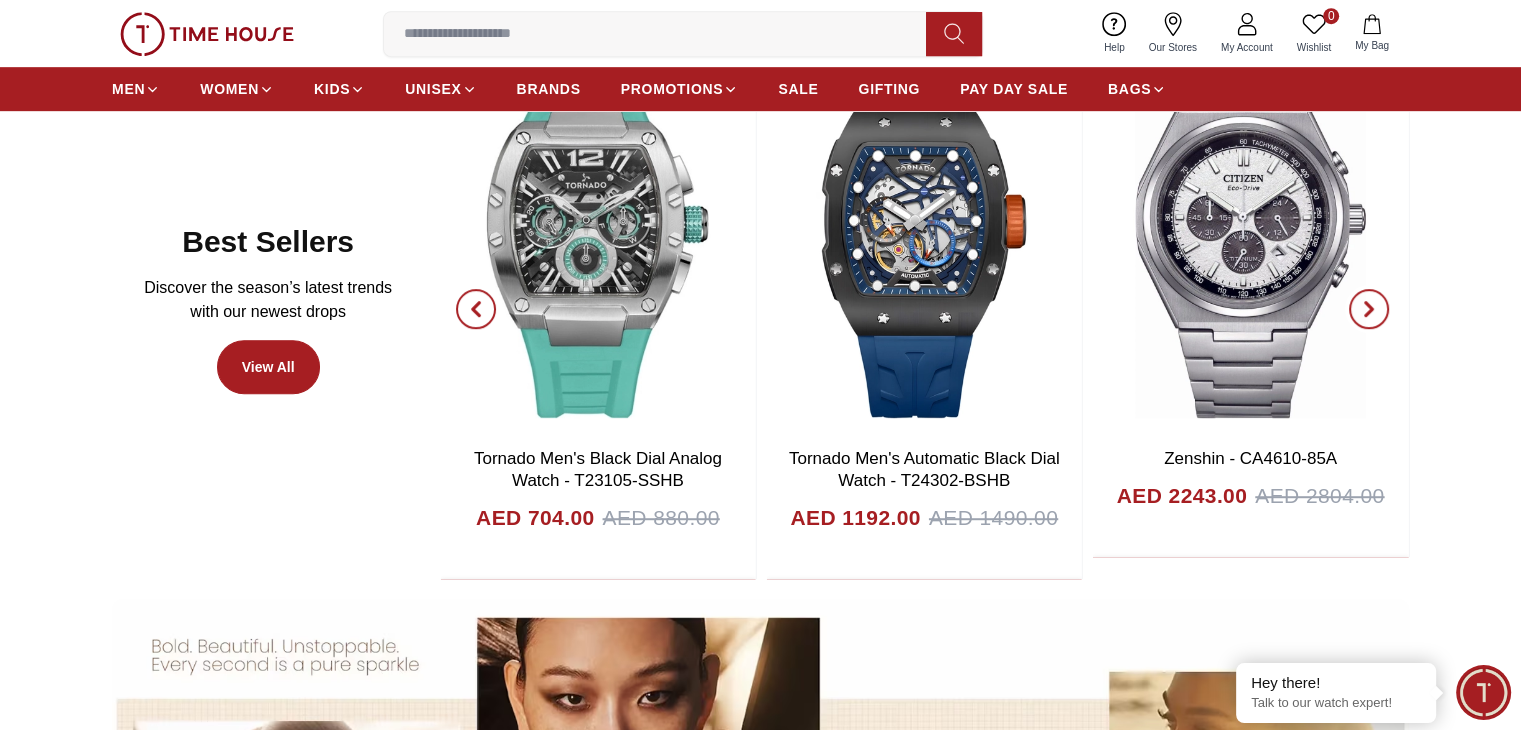 click 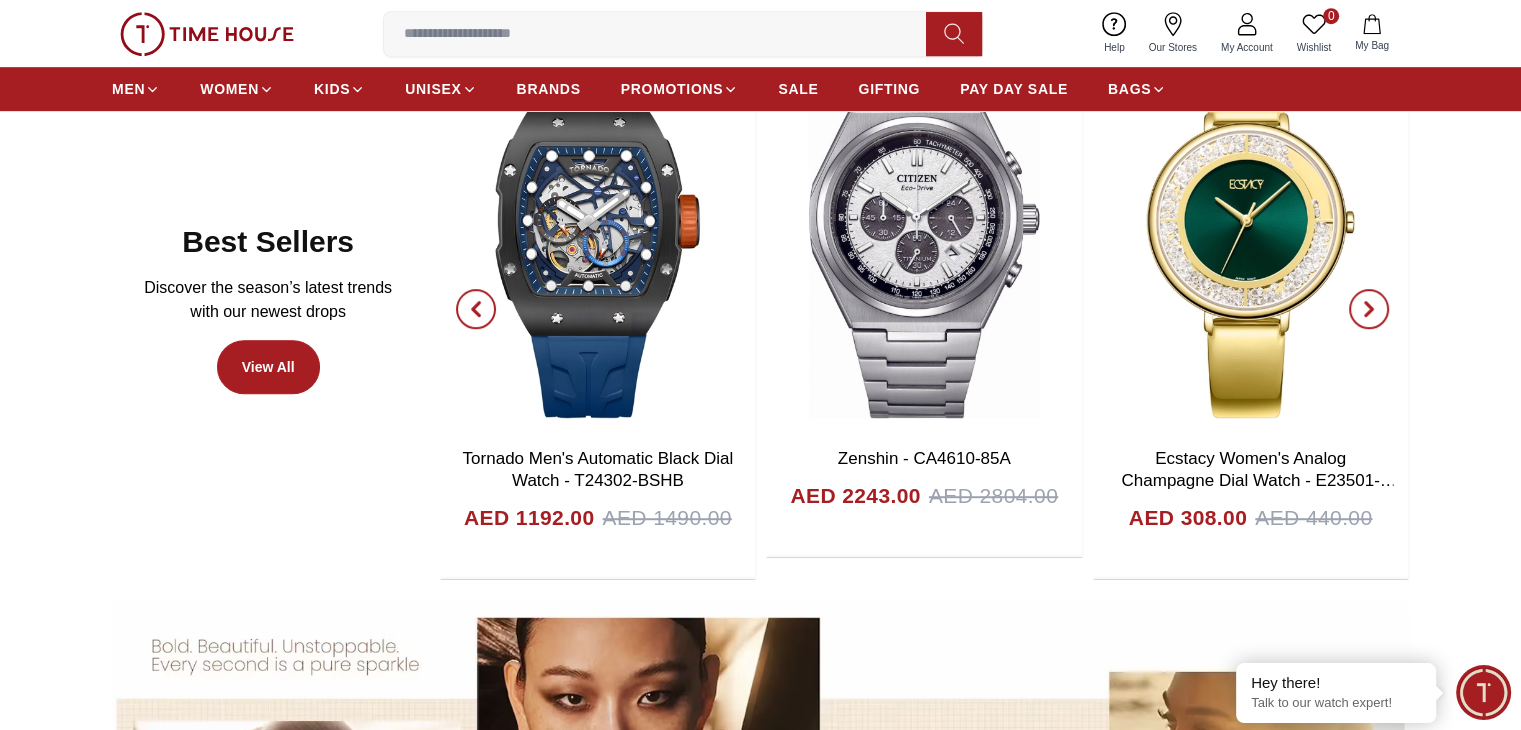 click 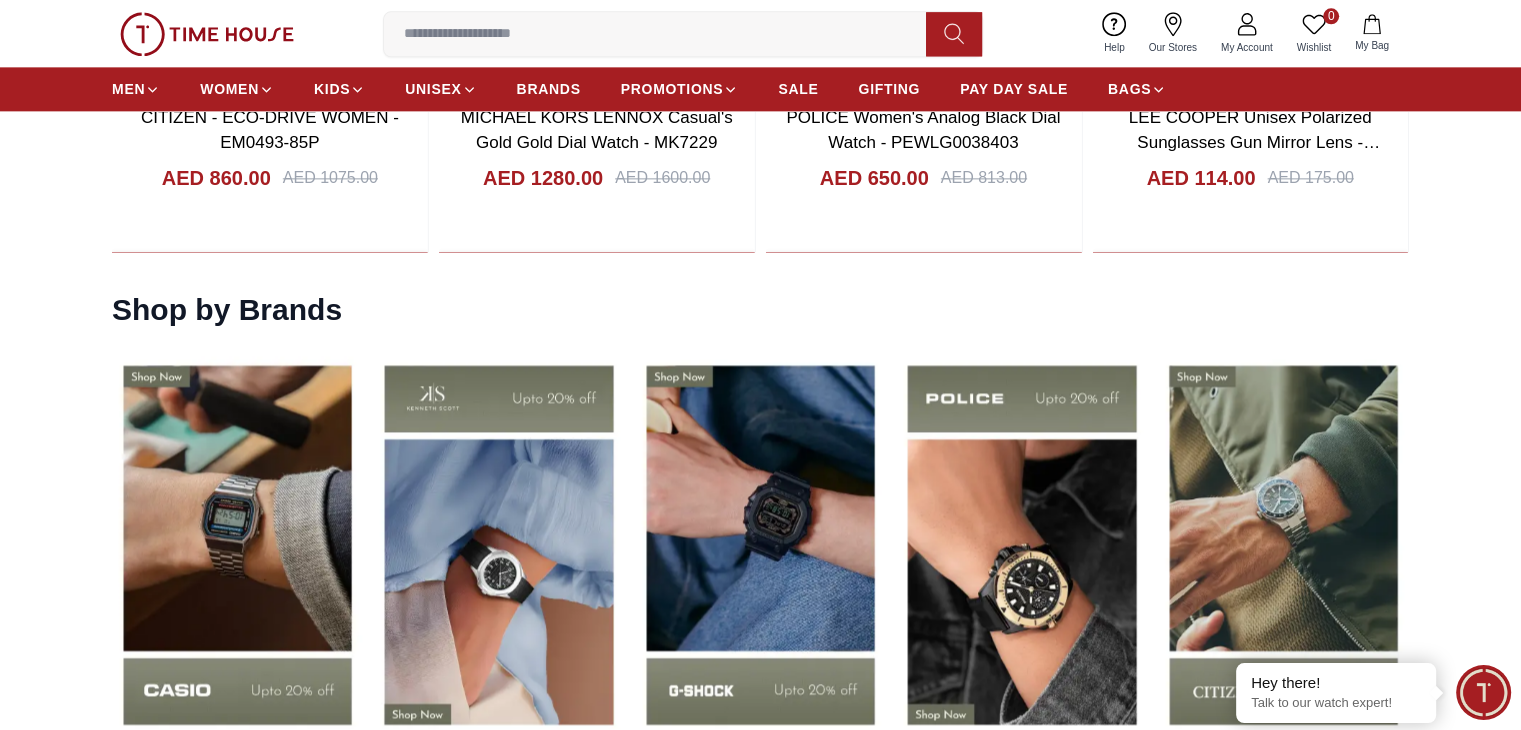 scroll, scrollTop: 2544, scrollLeft: 0, axis: vertical 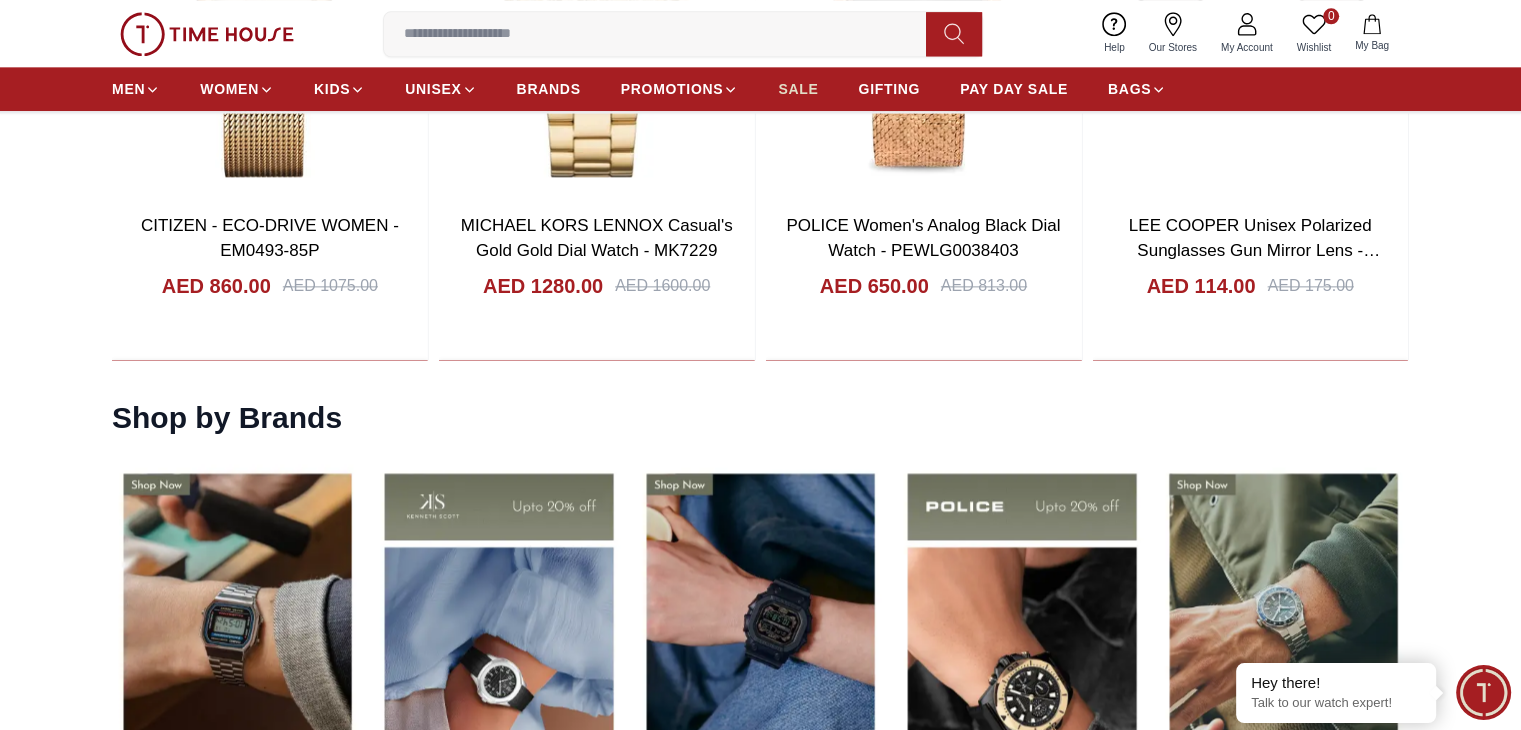 click on "SALE" at bounding box center [798, 89] 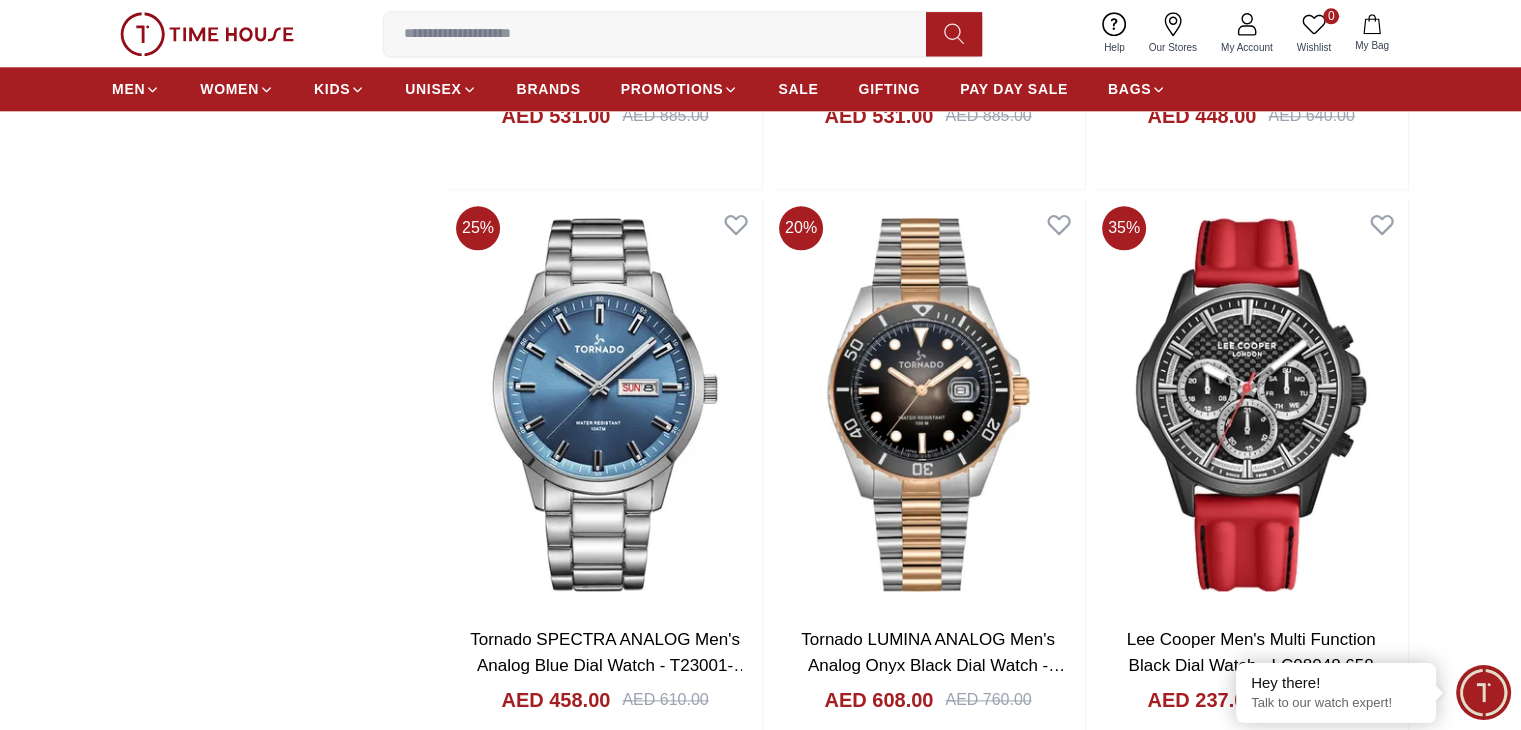 scroll, scrollTop: 2500, scrollLeft: 0, axis: vertical 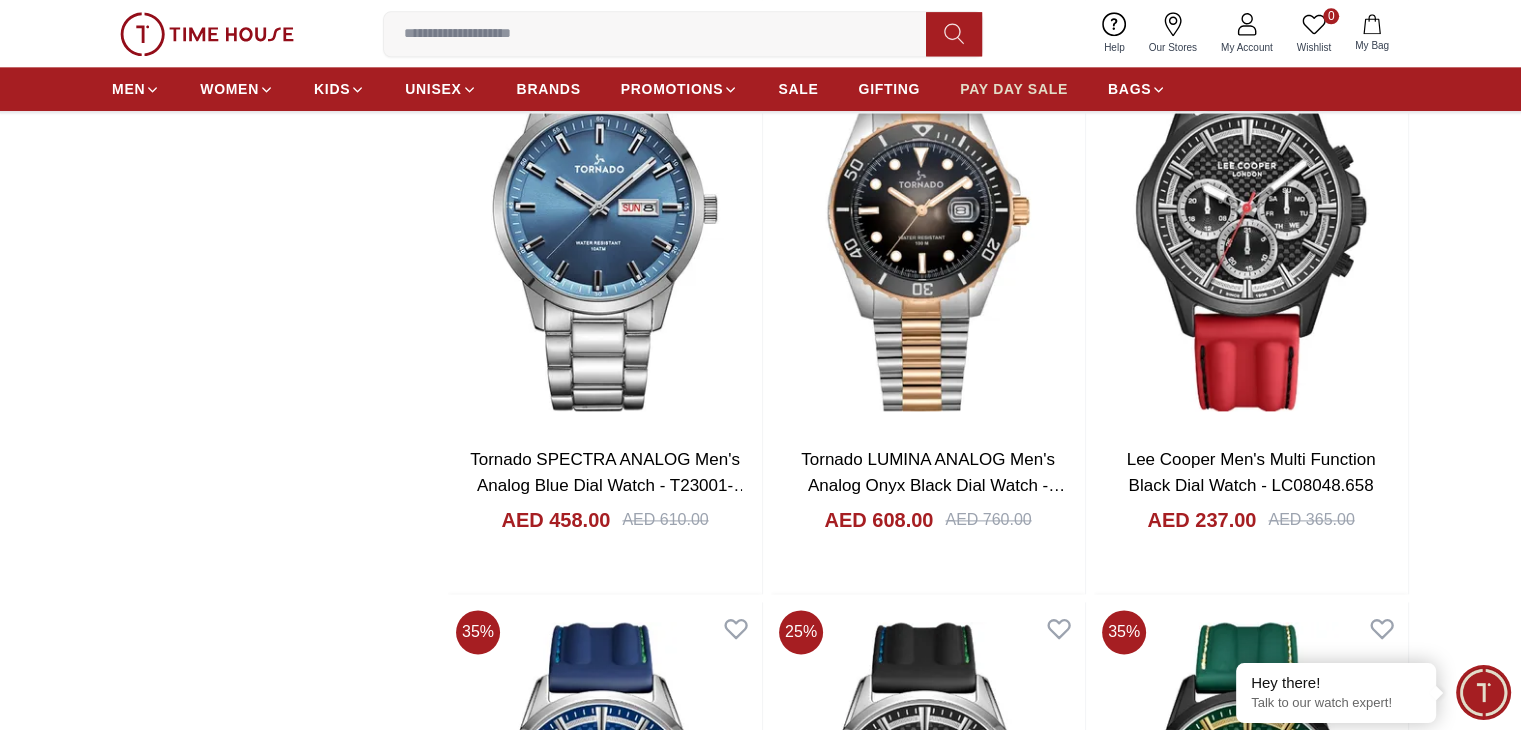 click on "PAY DAY SALE" at bounding box center (1014, 89) 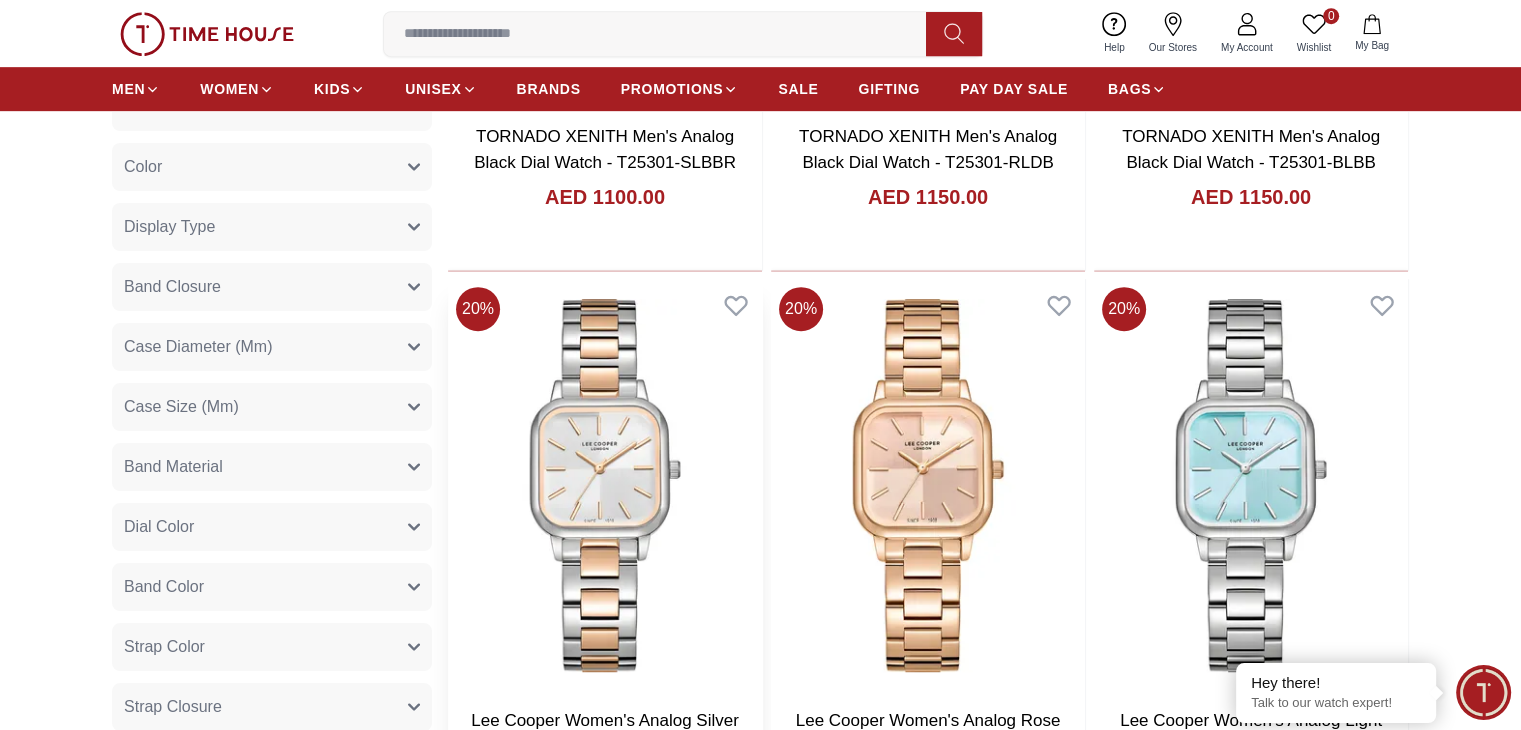 scroll, scrollTop: 1200, scrollLeft: 0, axis: vertical 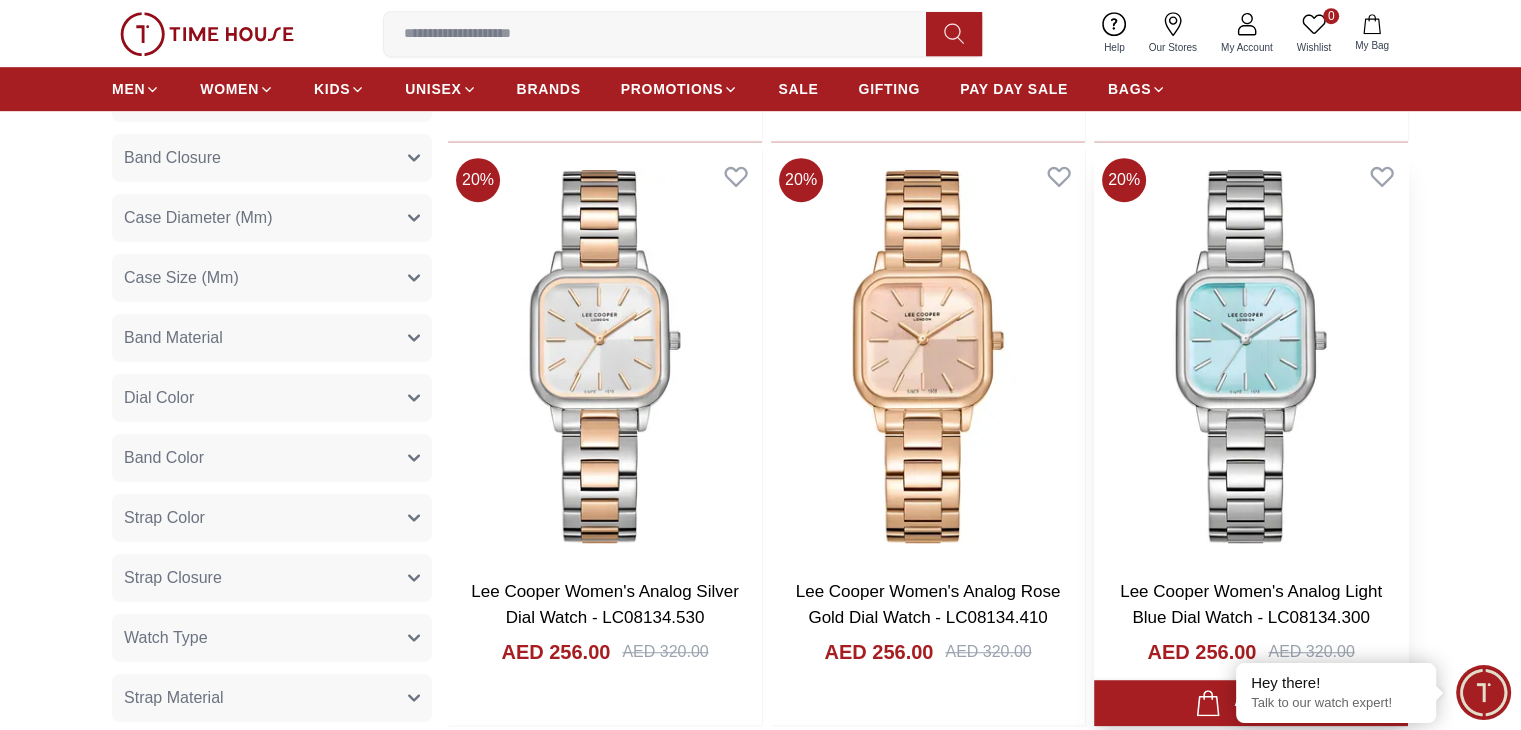 click on "Lee Cooper Women's Analog Light Blue Dial Watch - LC08134.300" at bounding box center (1251, 604) 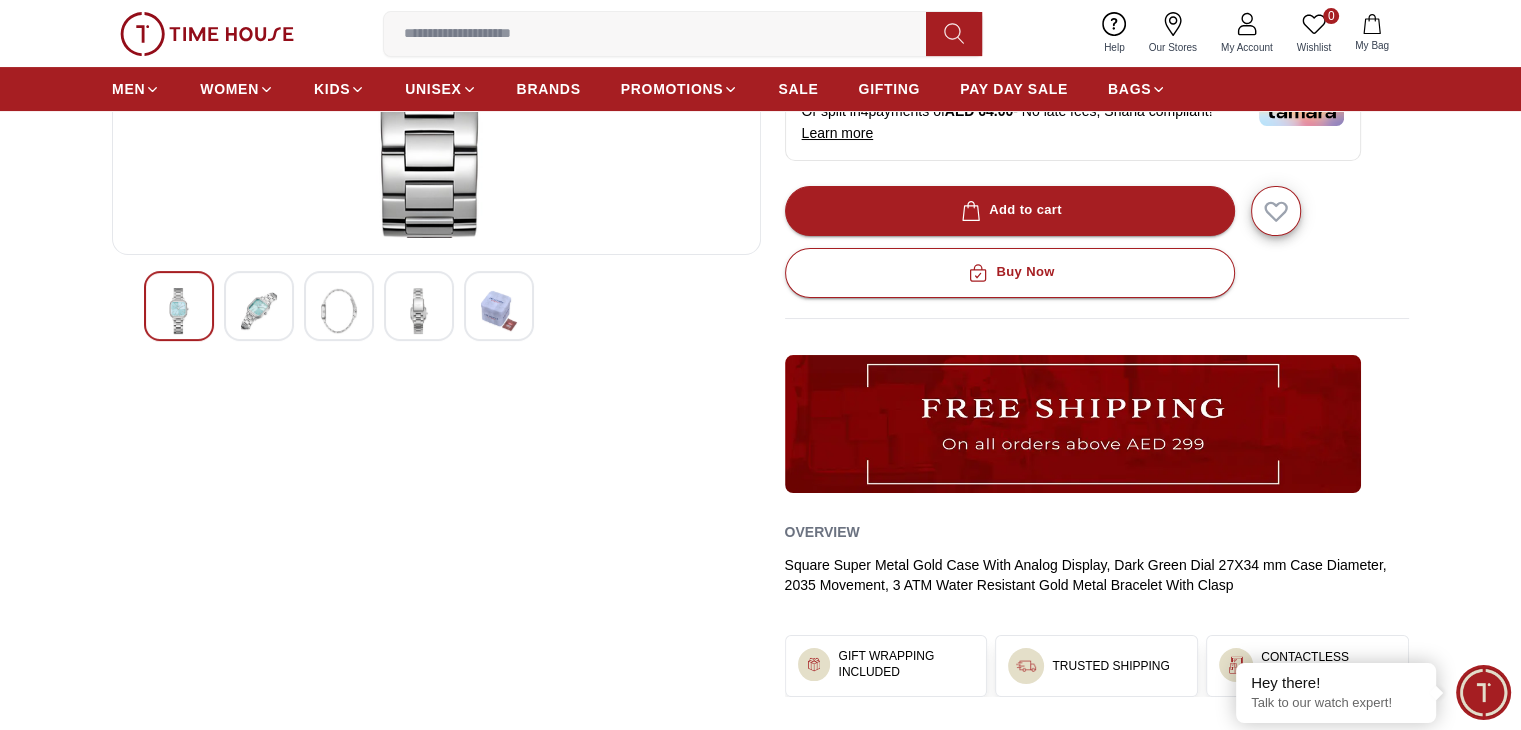 scroll, scrollTop: 200, scrollLeft: 0, axis: vertical 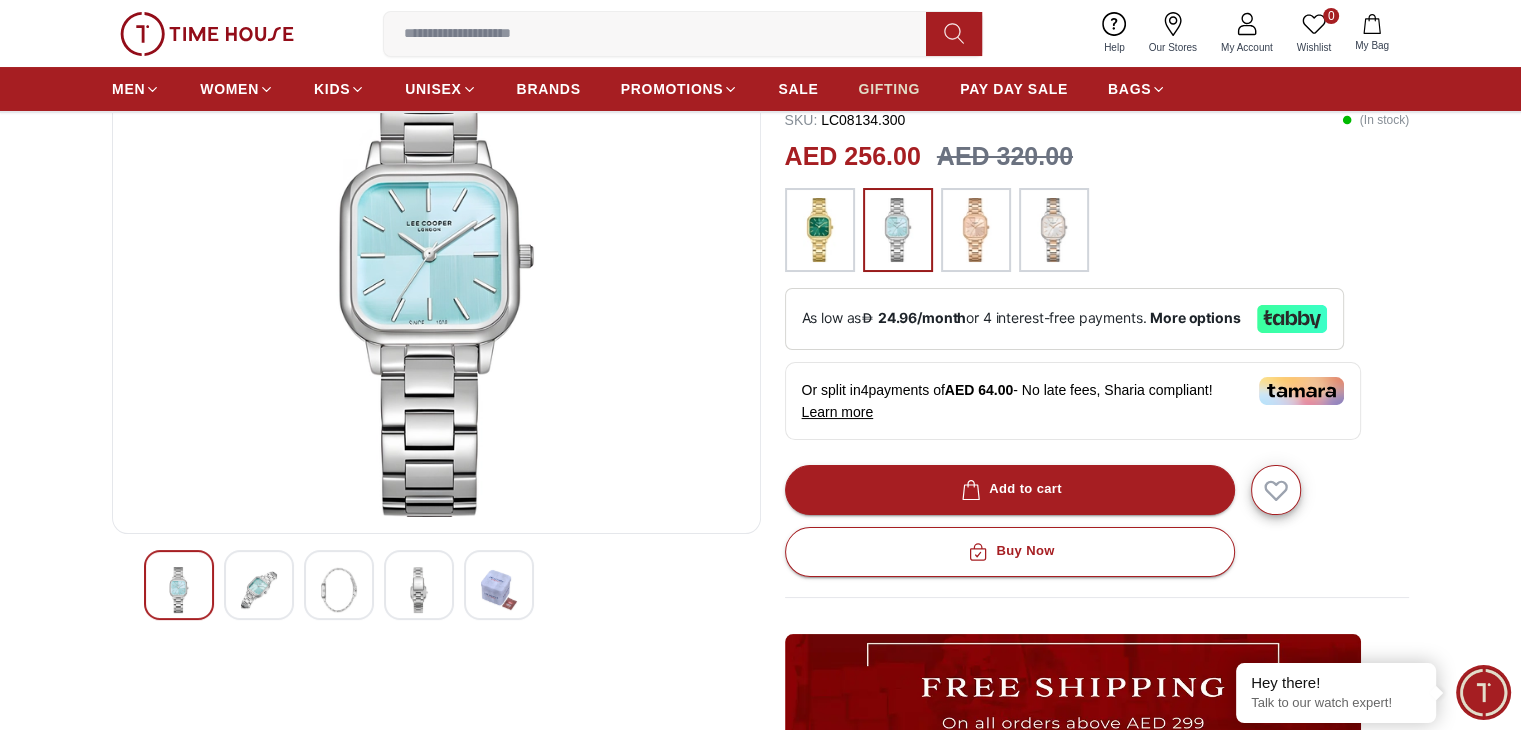 click on "GIFTING" at bounding box center [889, 89] 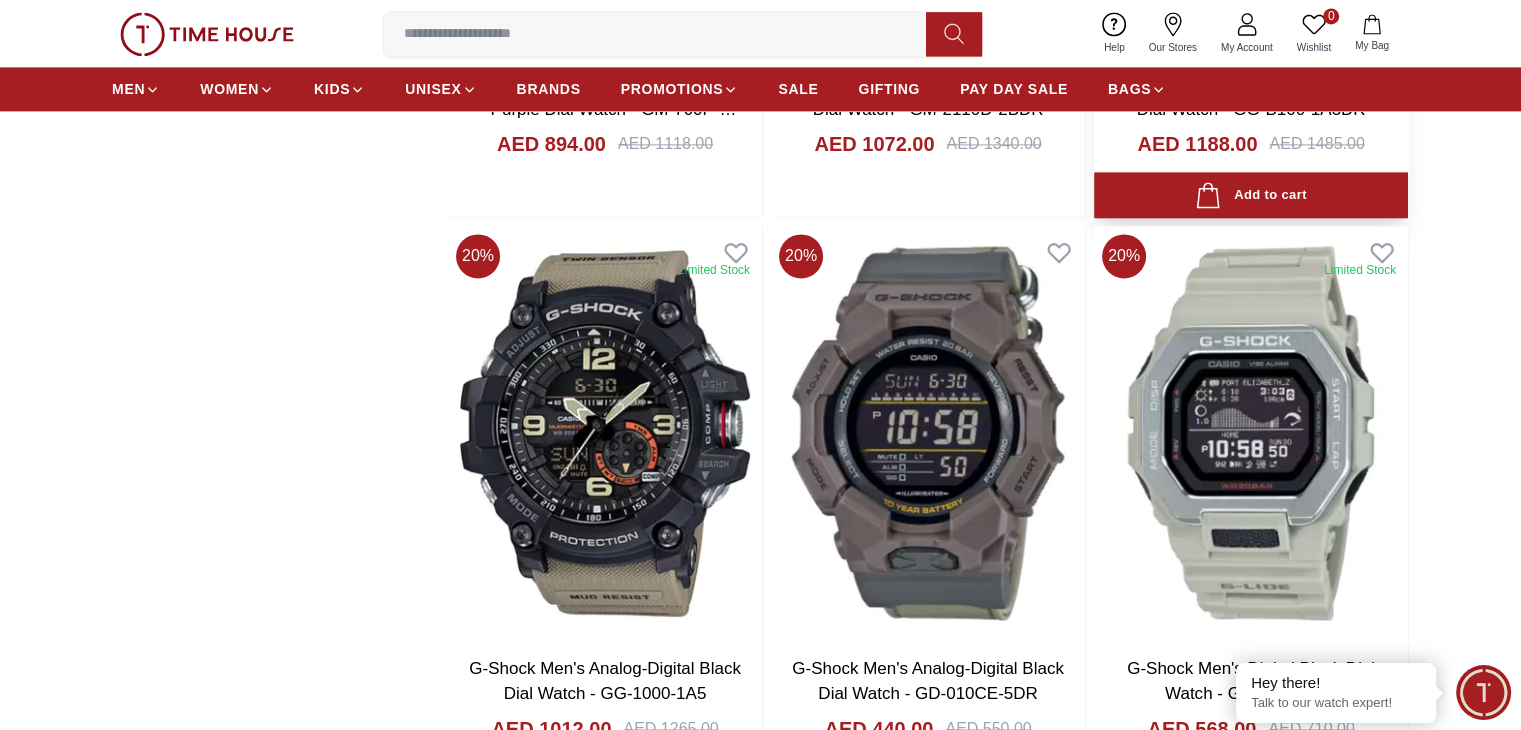 scroll, scrollTop: 3000, scrollLeft: 0, axis: vertical 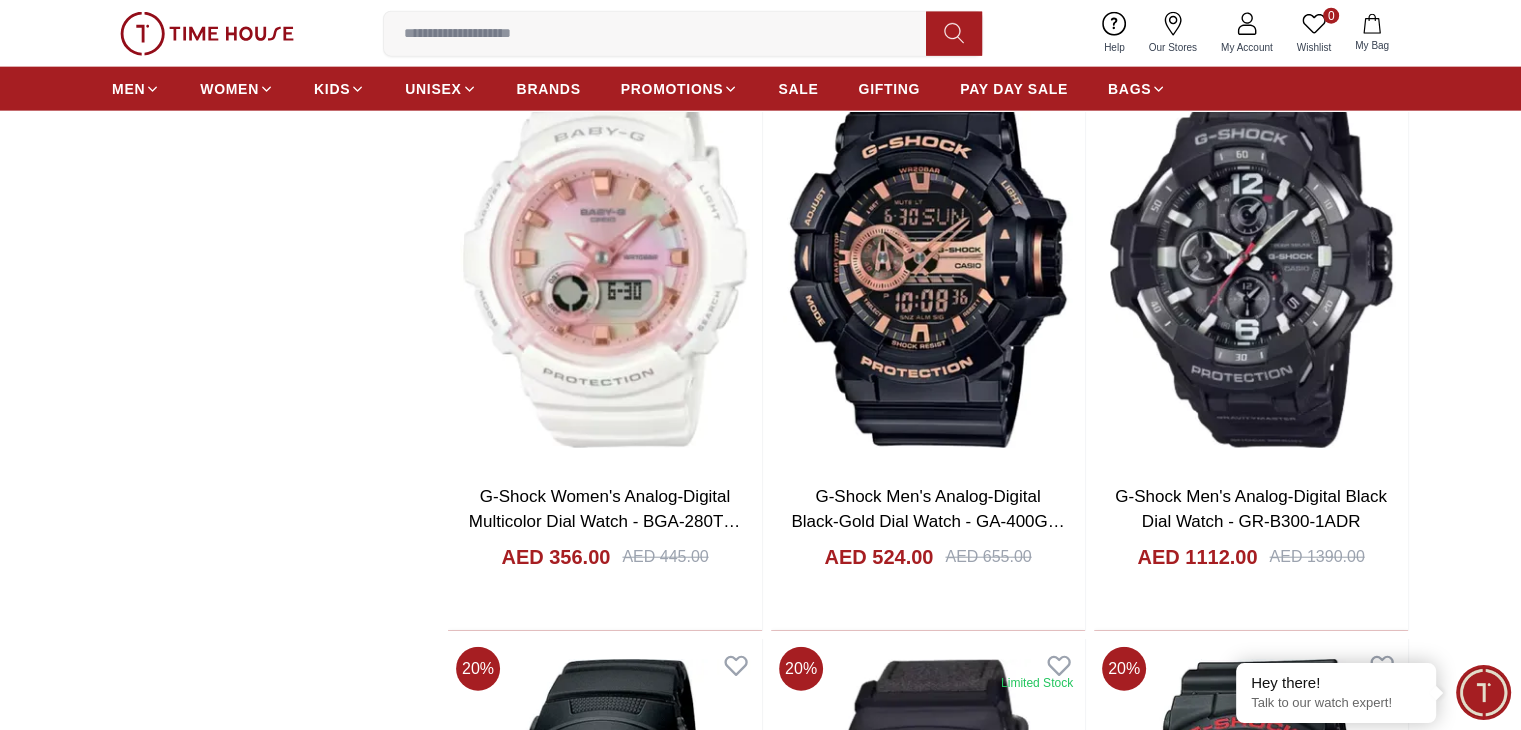click at bounding box center (663, 34) 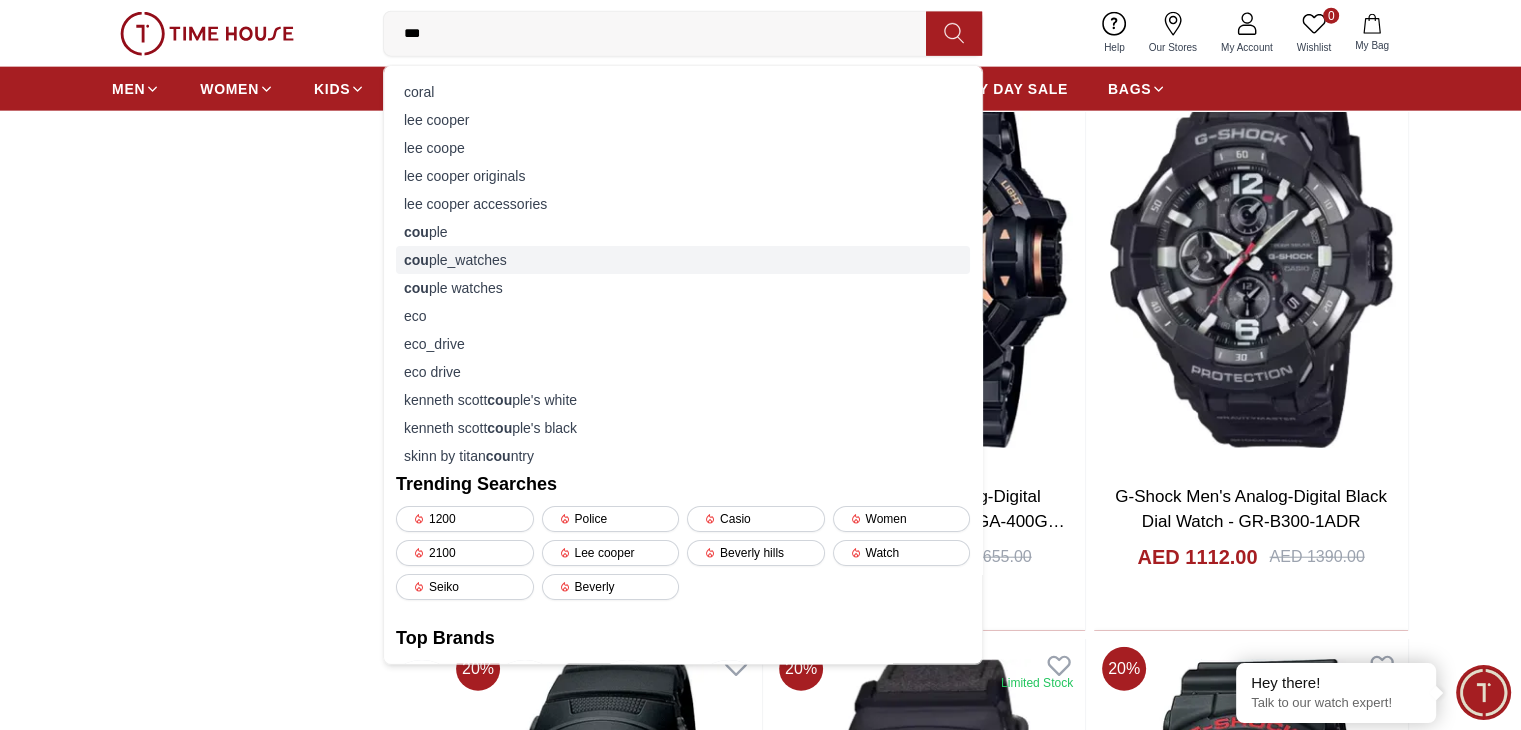 type on "***" 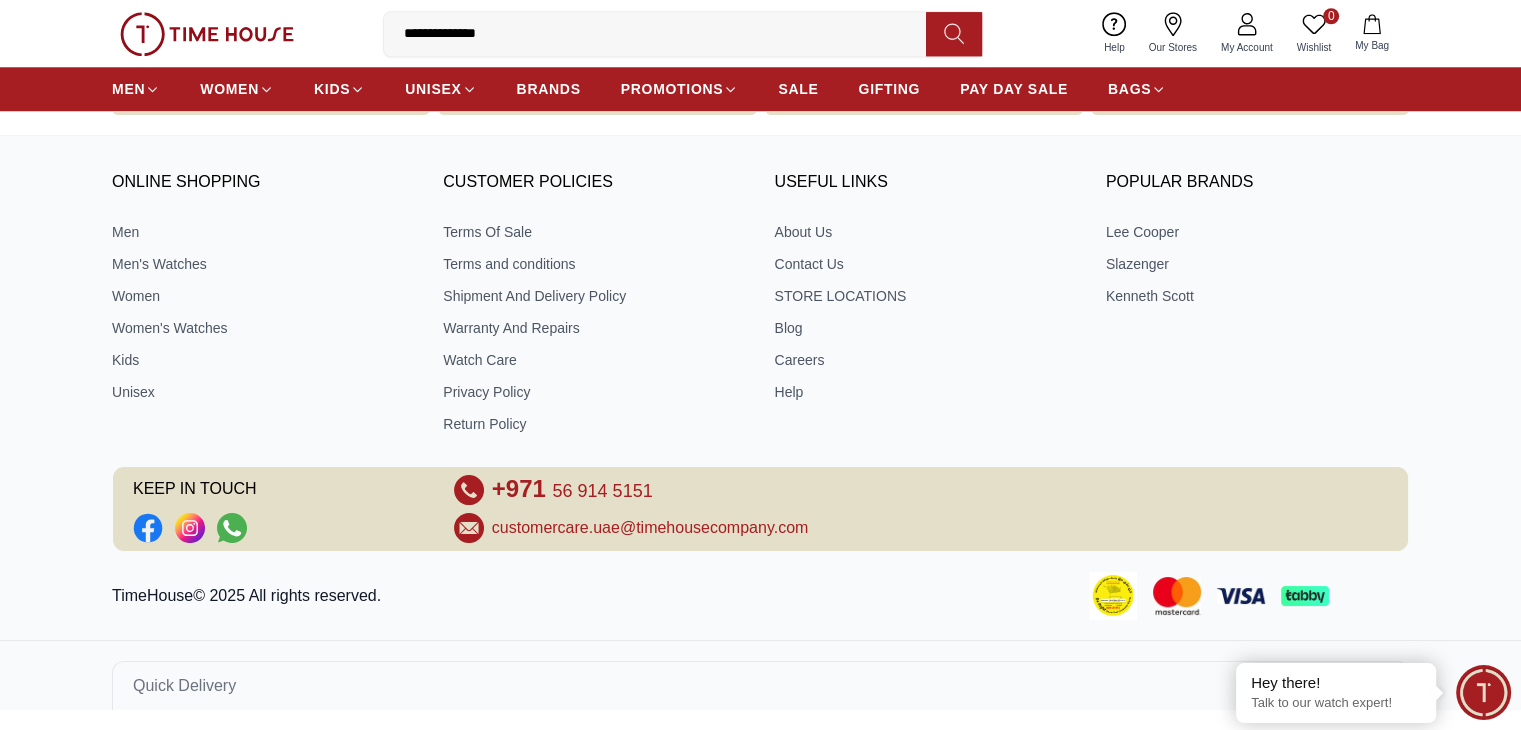 scroll, scrollTop: 0, scrollLeft: 0, axis: both 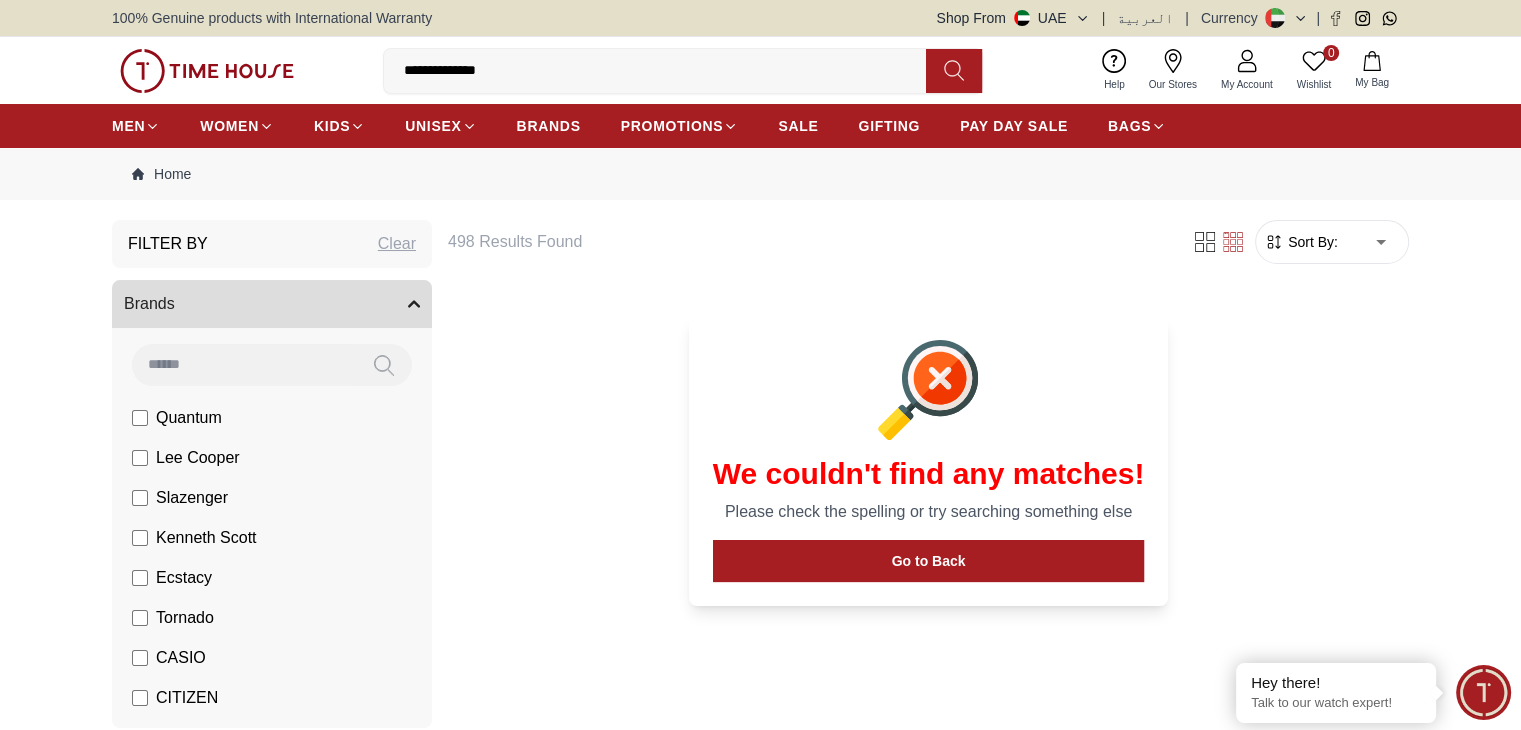 click on "**********" at bounding box center [663, 71] 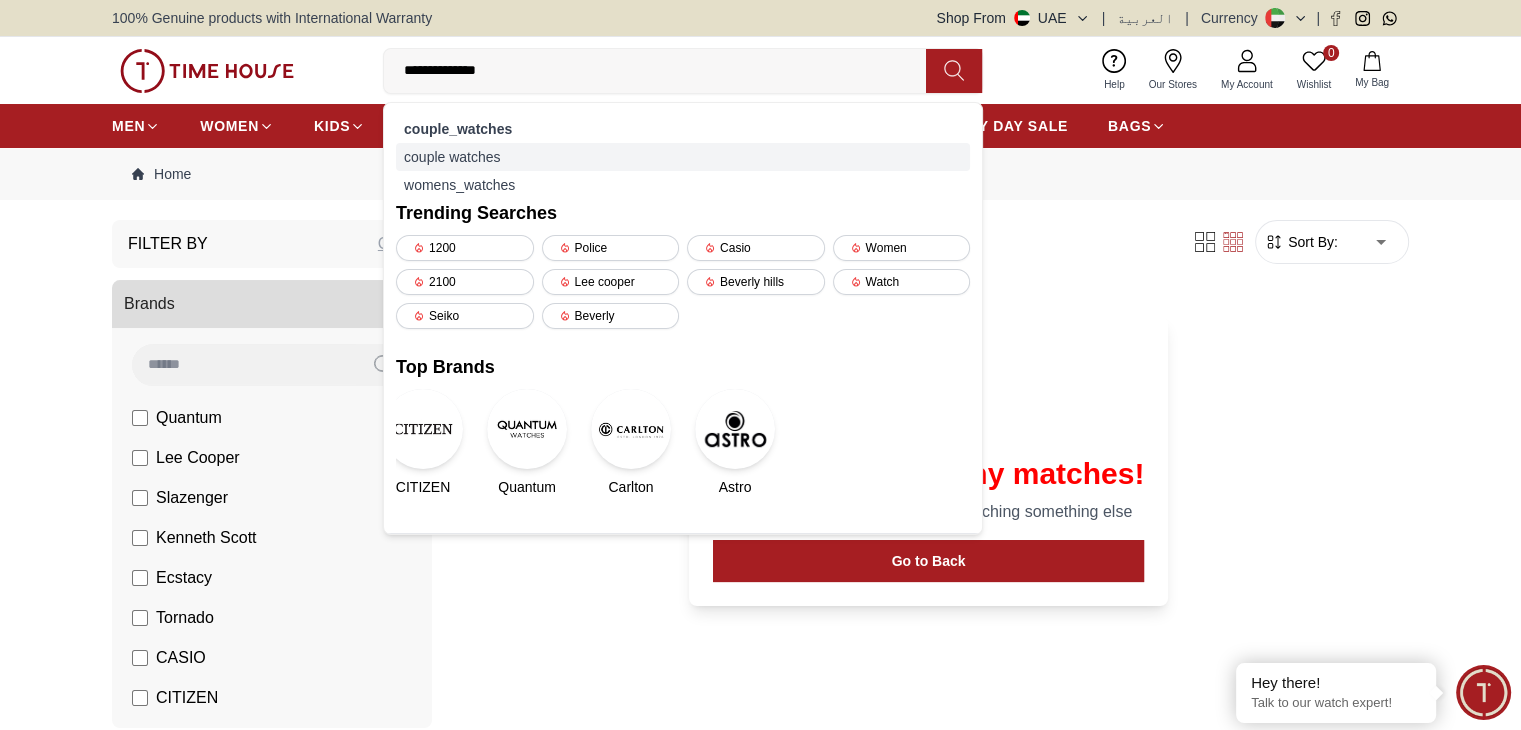 click on "couple watches" at bounding box center (683, 157) 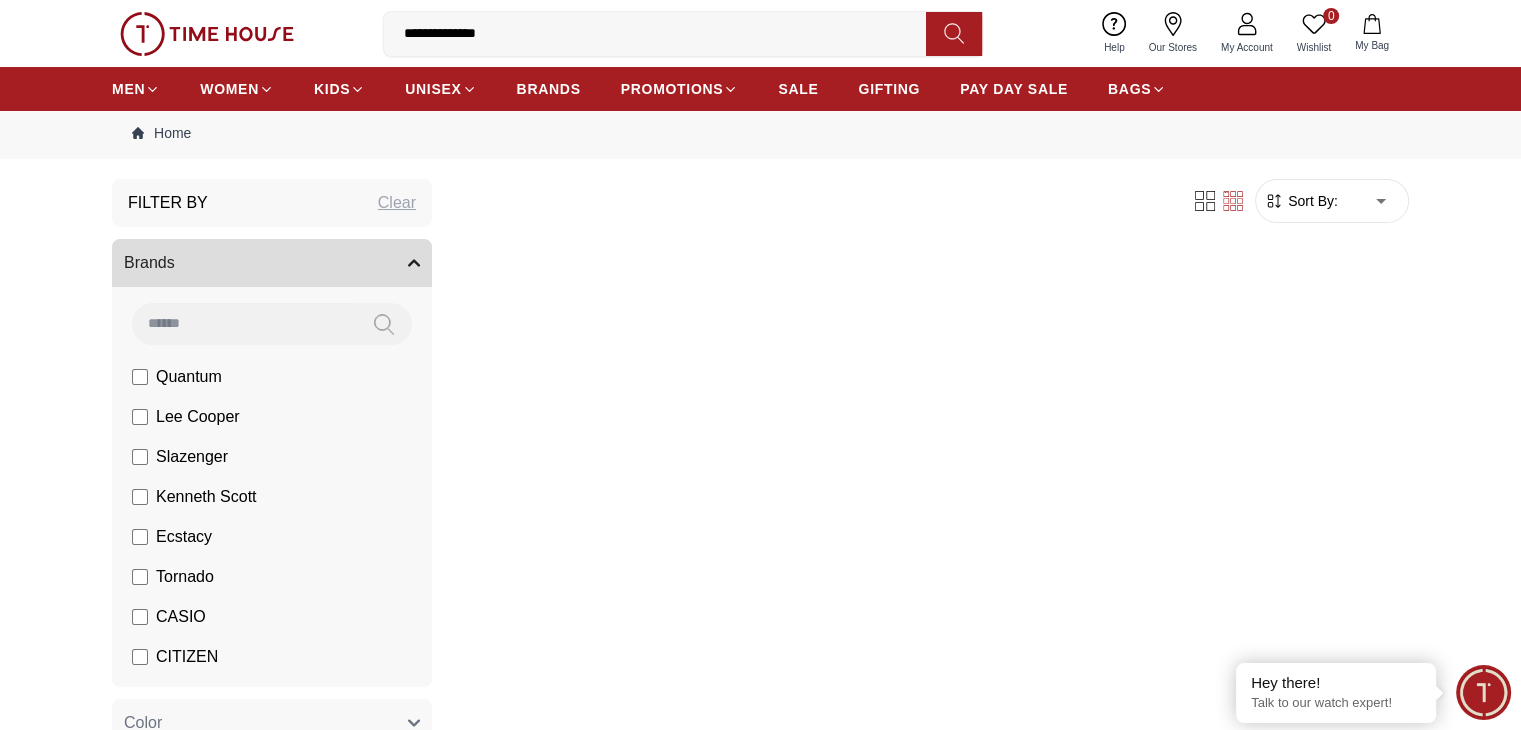 scroll, scrollTop: 0, scrollLeft: 0, axis: both 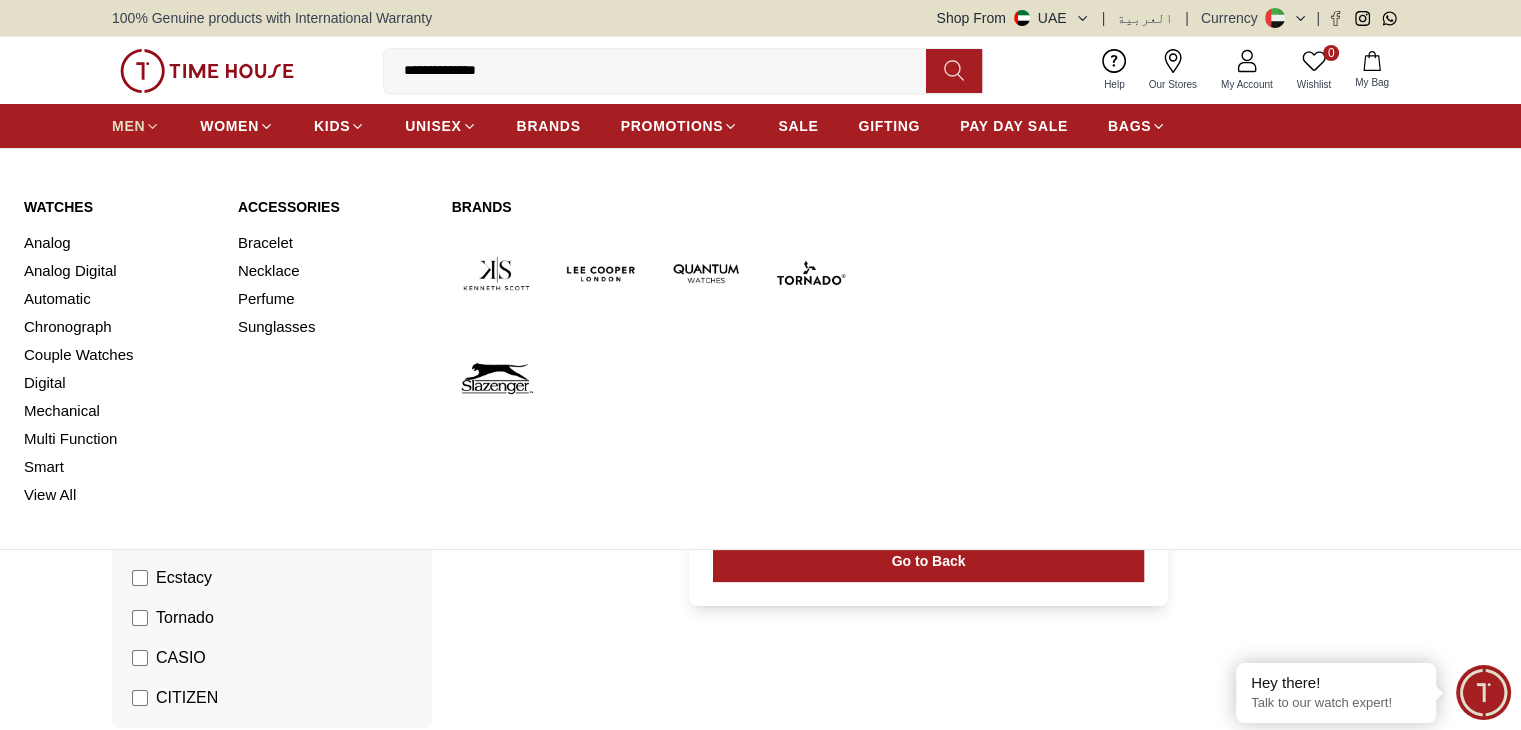 click on "MEN" at bounding box center (128, 126) 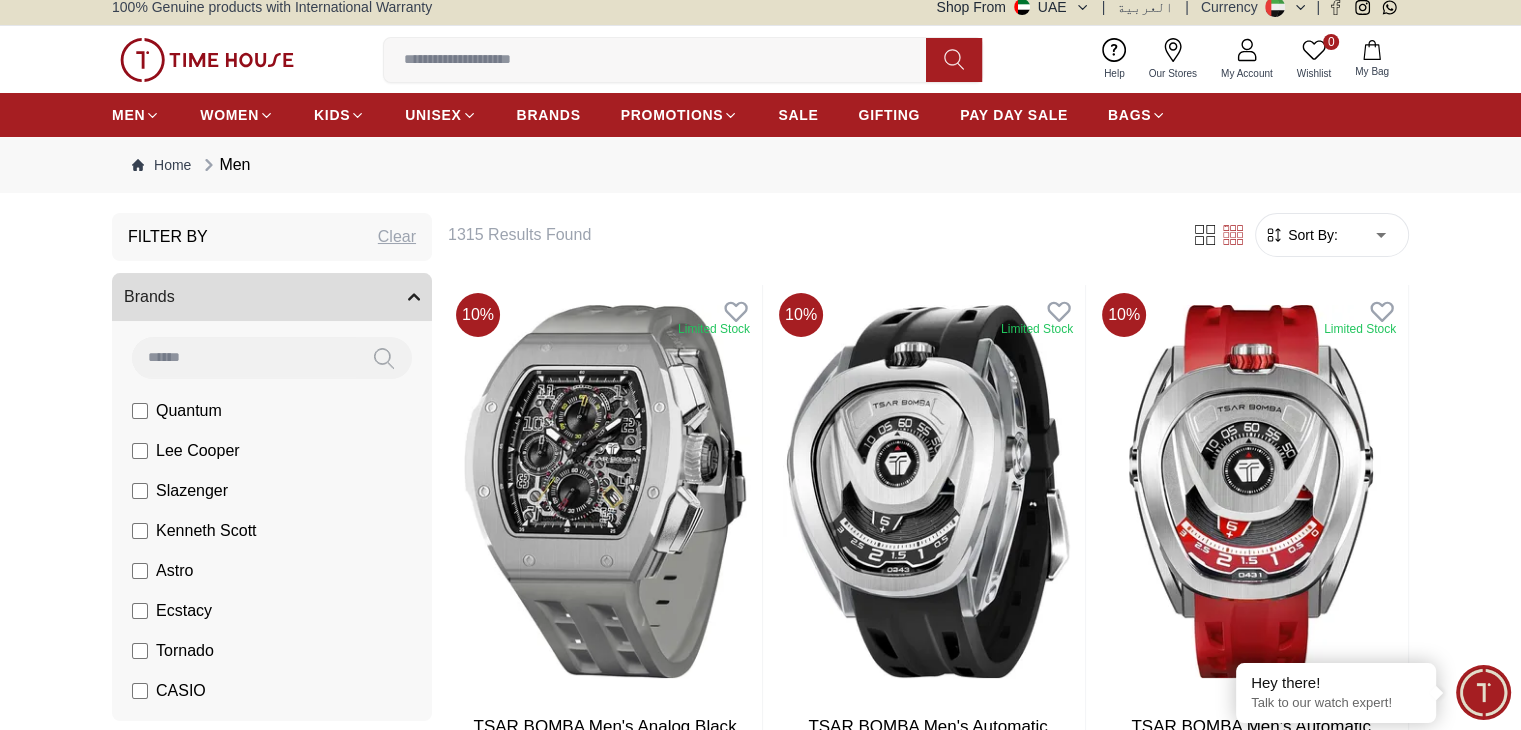 scroll, scrollTop: 0, scrollLeft: 0, axis: both 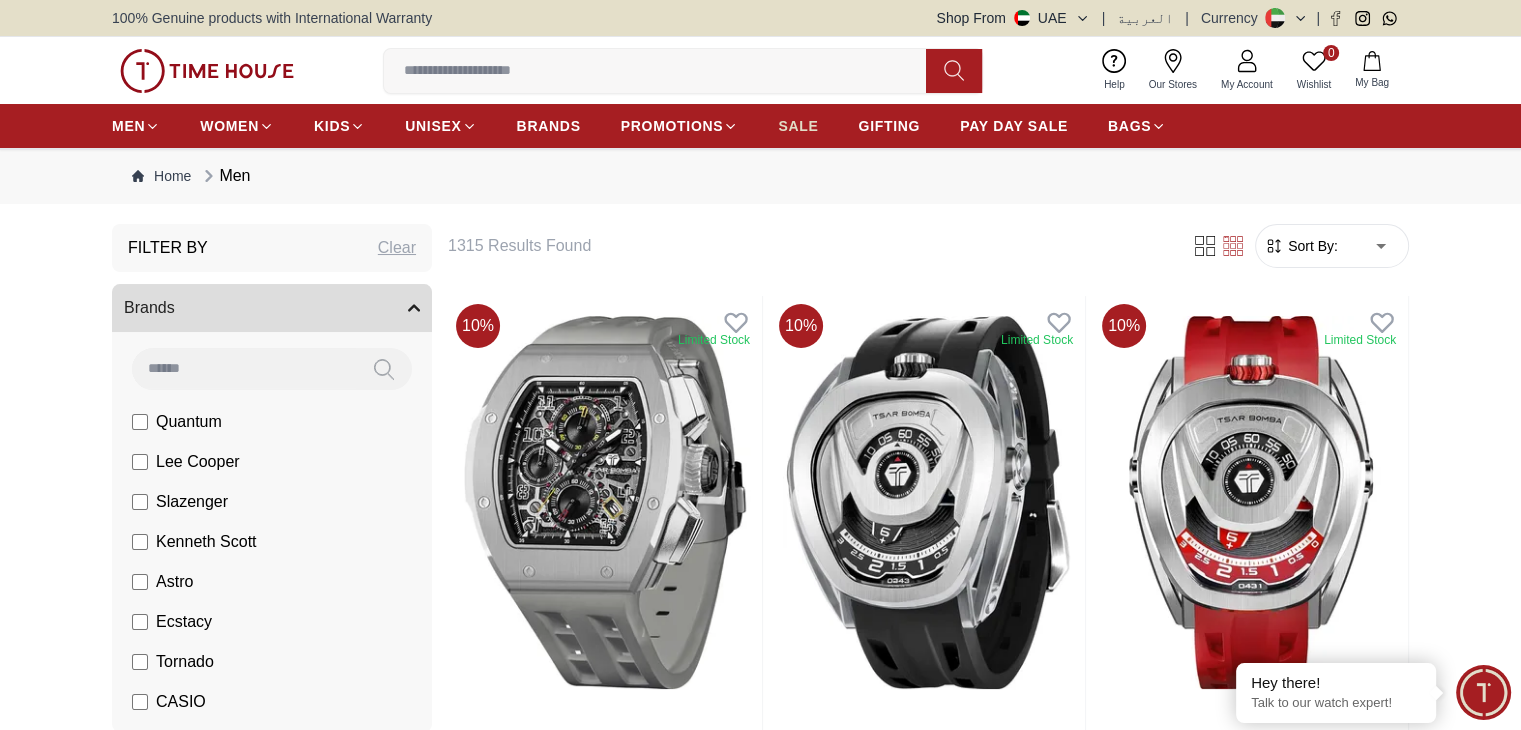 click on "SALE" at bounding box center (798, 126) 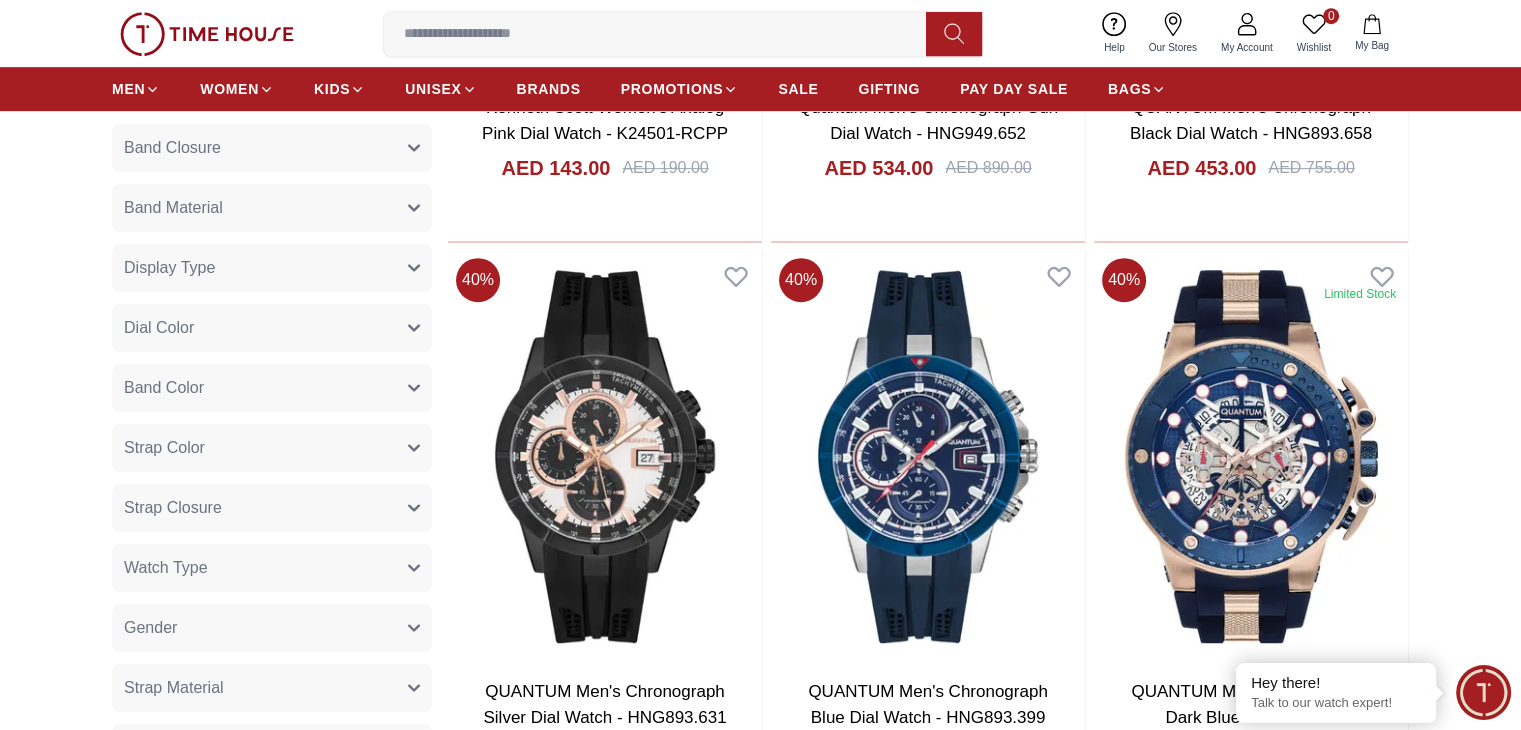 scroll, scrollTop: 1000, scrollLeft: 0, axis: vertical 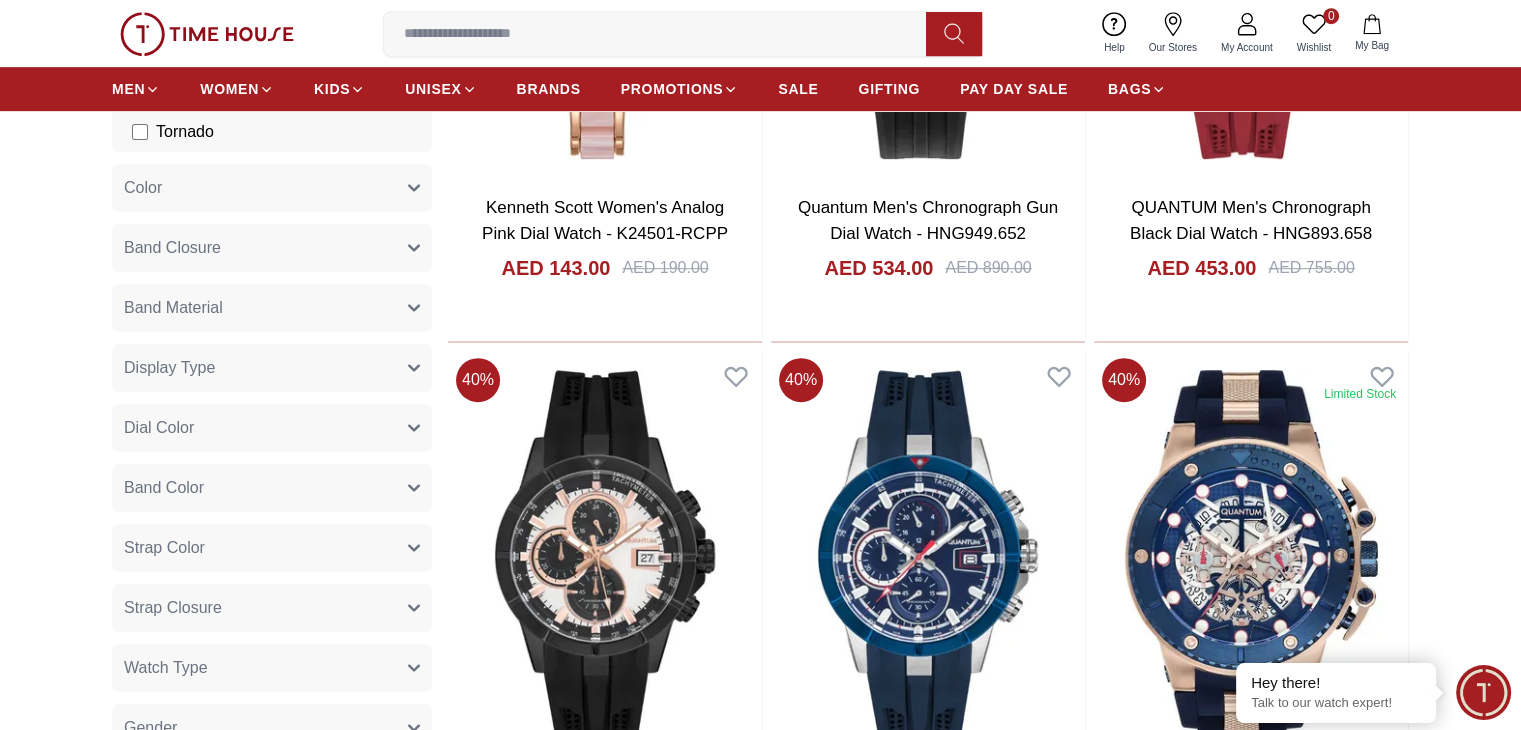 click on "Band Color" at bounding box center (272, 488) 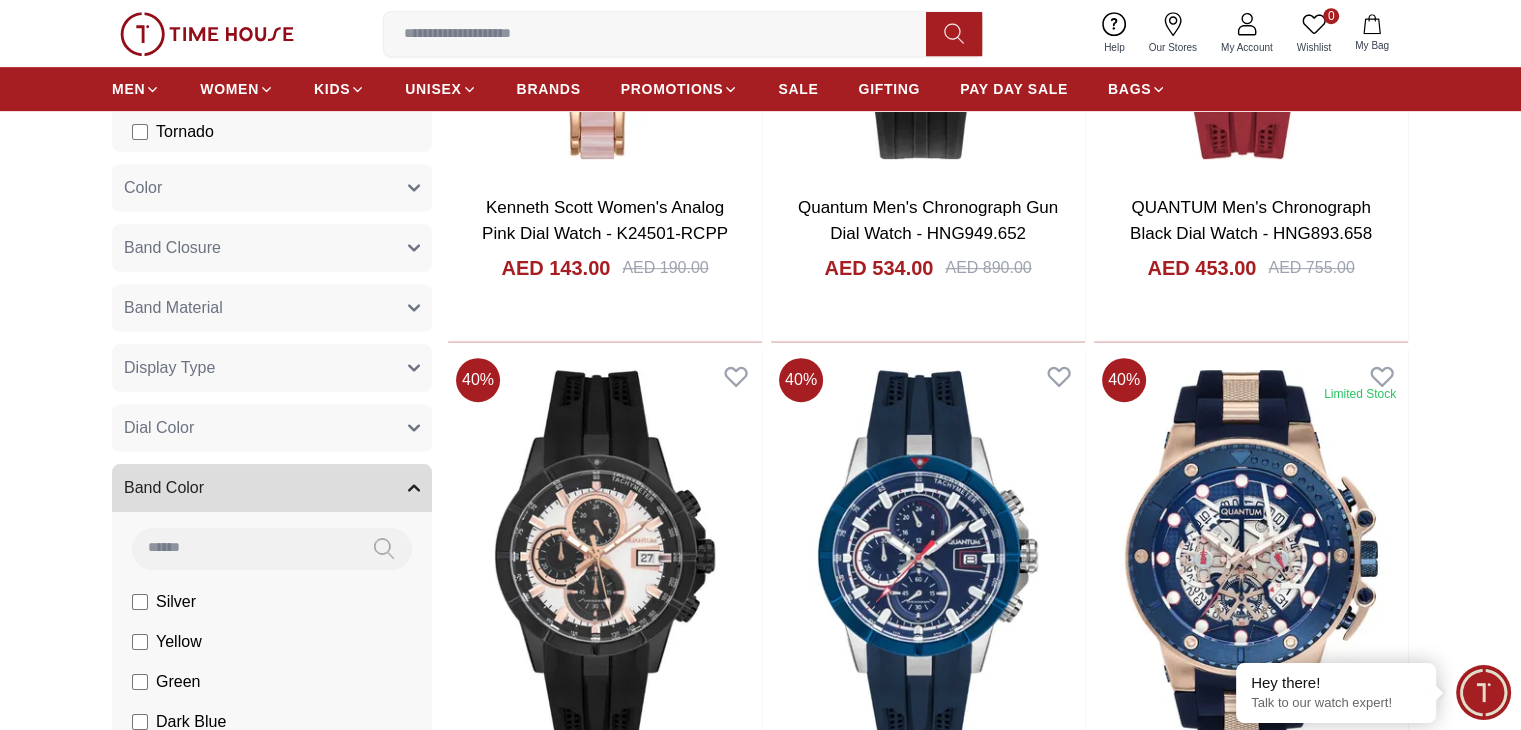 click on "Band Color" at bounding box center [272, 488] 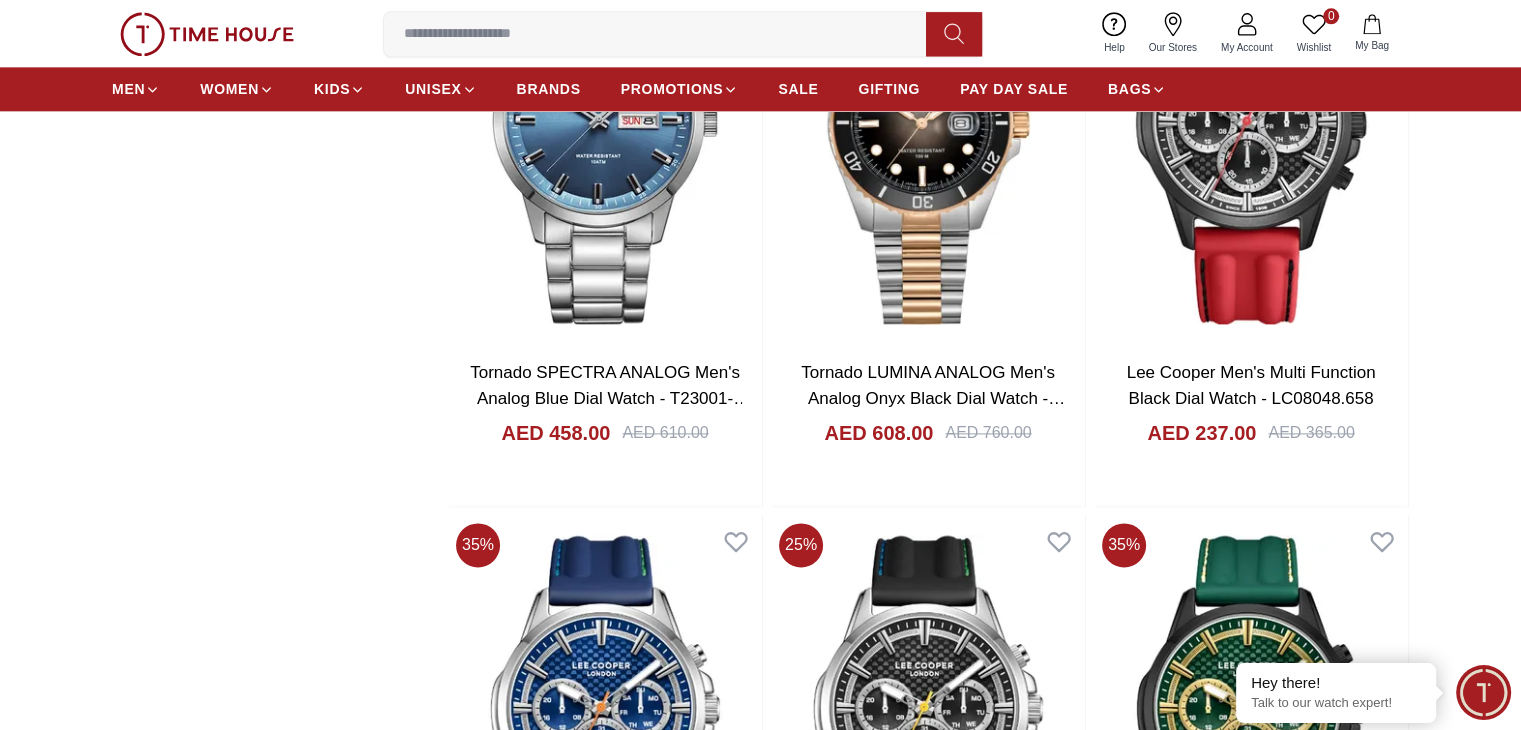 scroll, scrollTop: 2600, scrollLeft: 0, axis: vertical 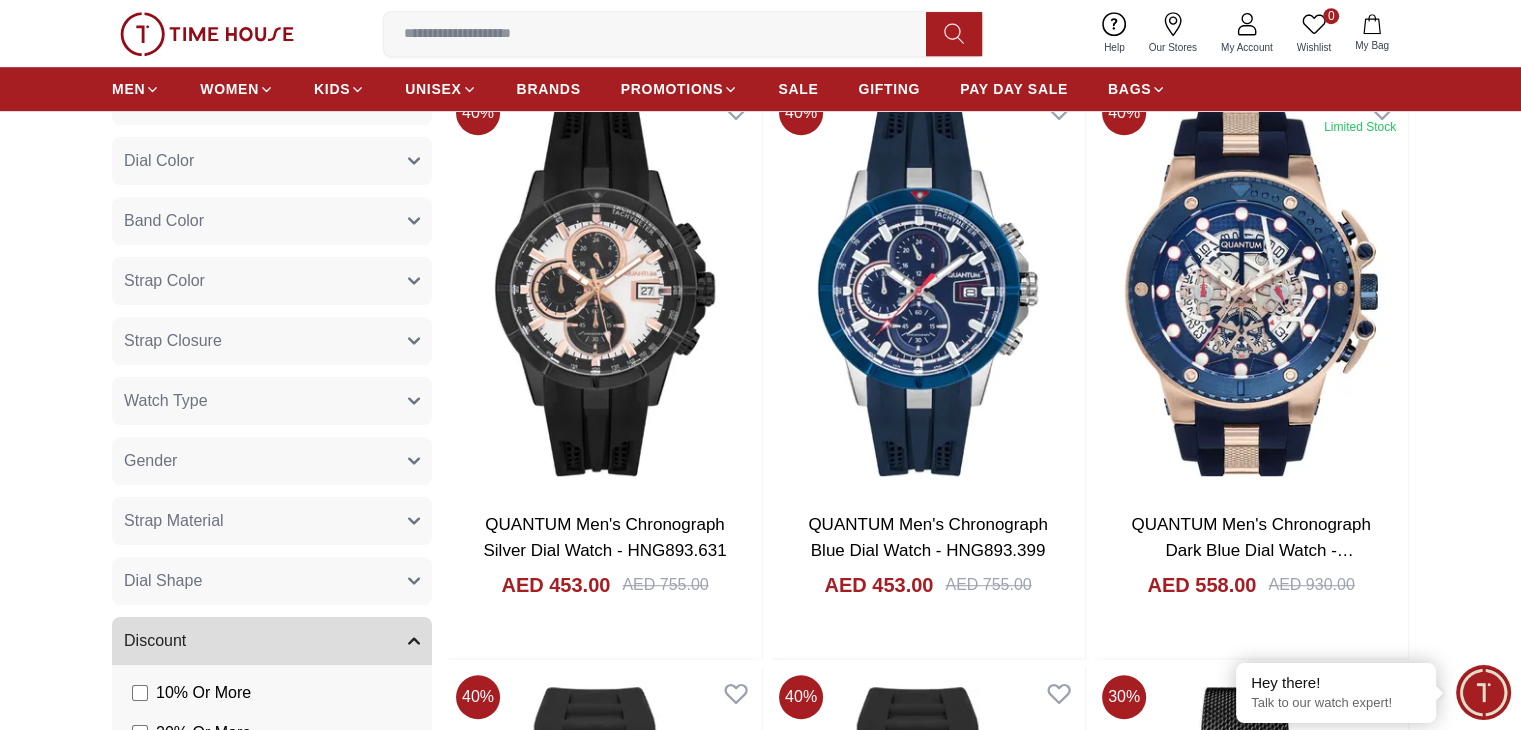 click on "MEN WOMEN KIDS UNISEX BRANDS PROMOTIONS SALE GIFTING PAY DAY SALE BAGS" at bounding box center [760, 89] 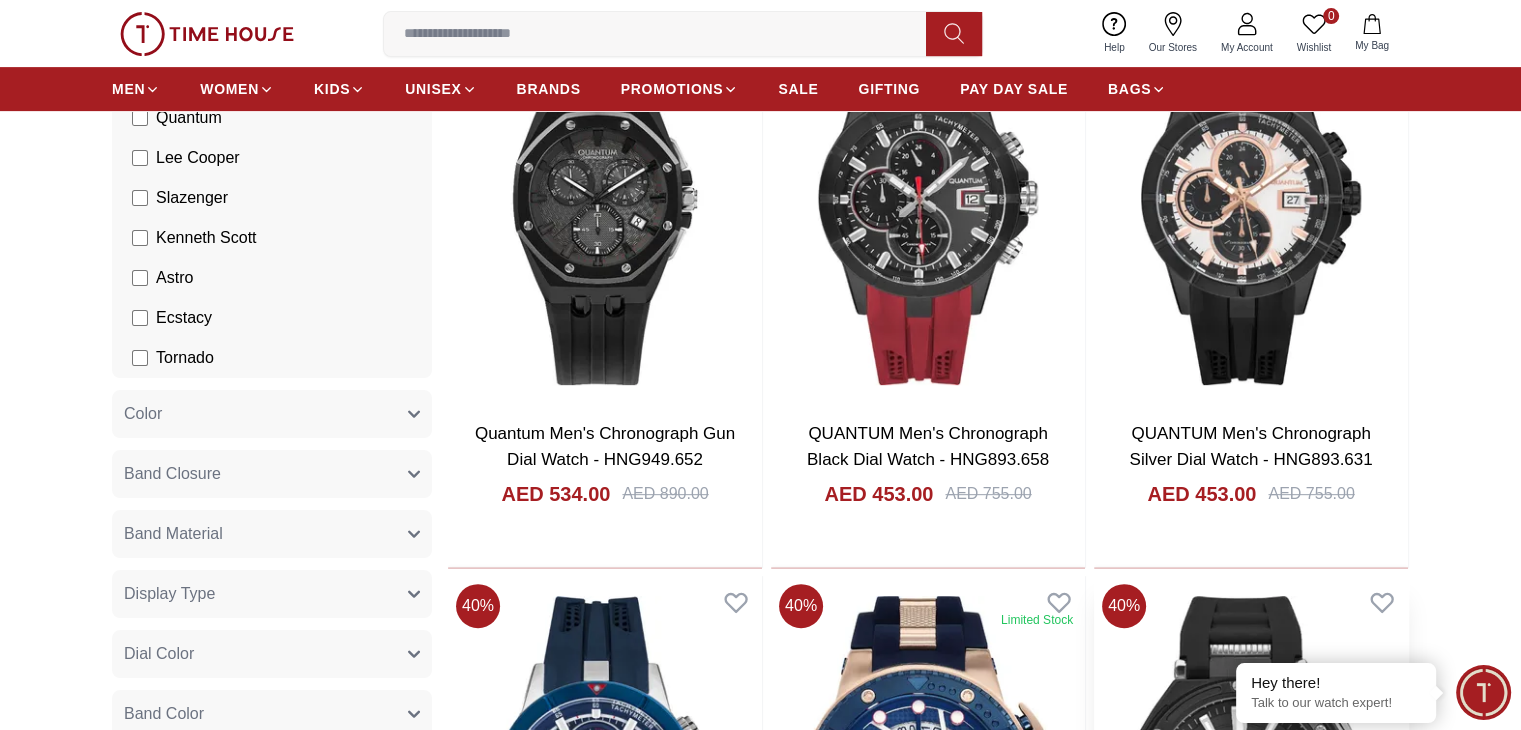 scroll, scrollTop: 767, scrollLeft: 0, axis: vertical 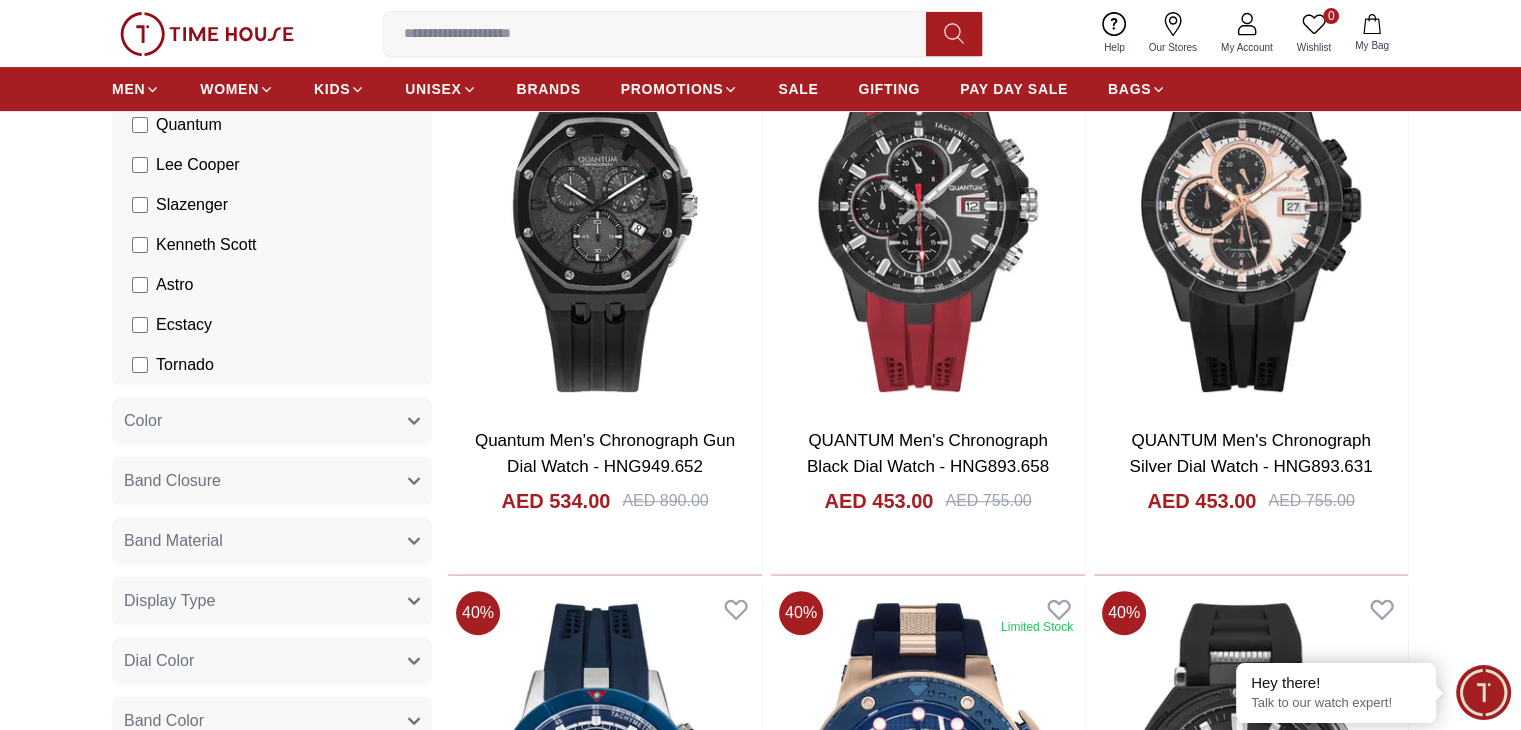 click on "Band Closure" at bounding box center (272, 481) 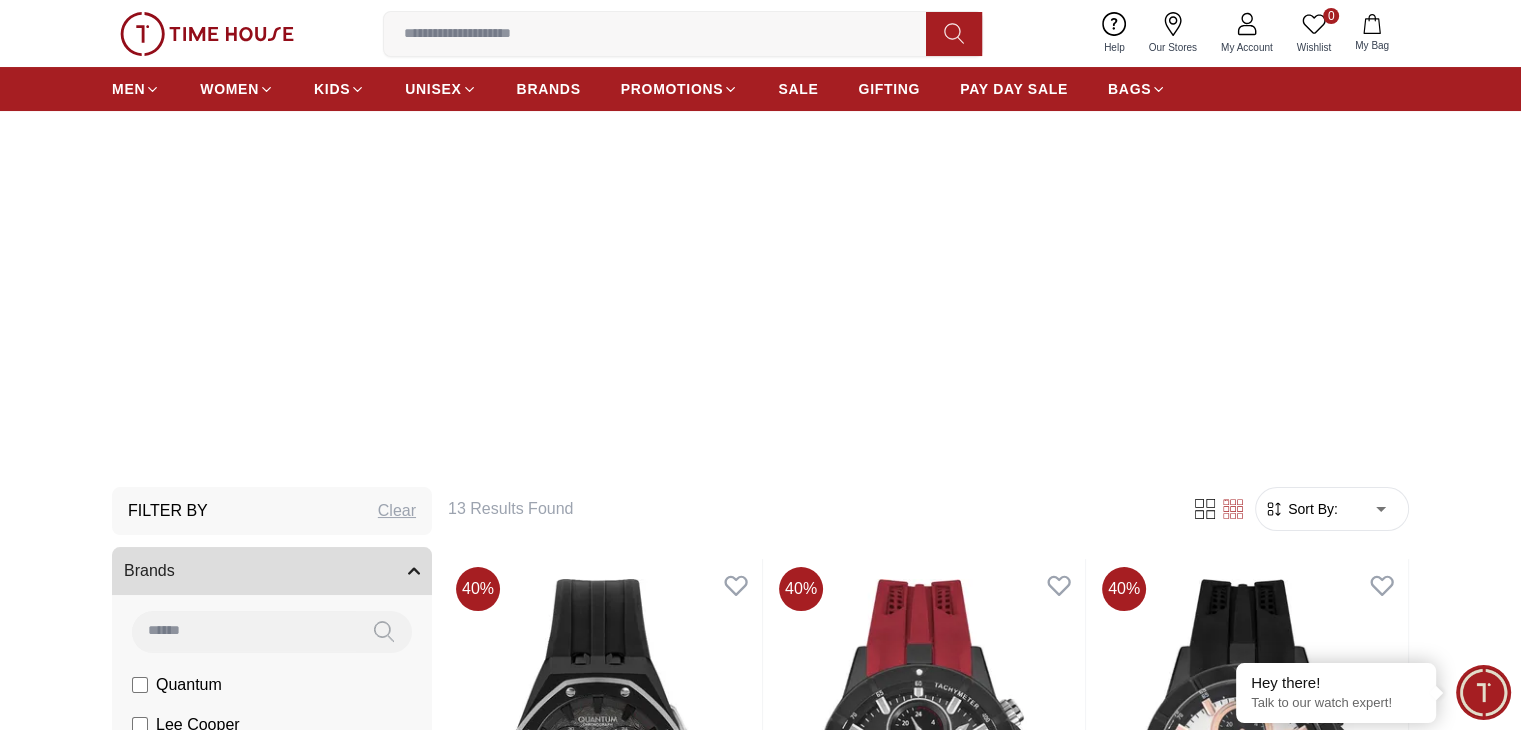 scroll, scrollTop: 300, scrollLeft: 0, axis: vertical 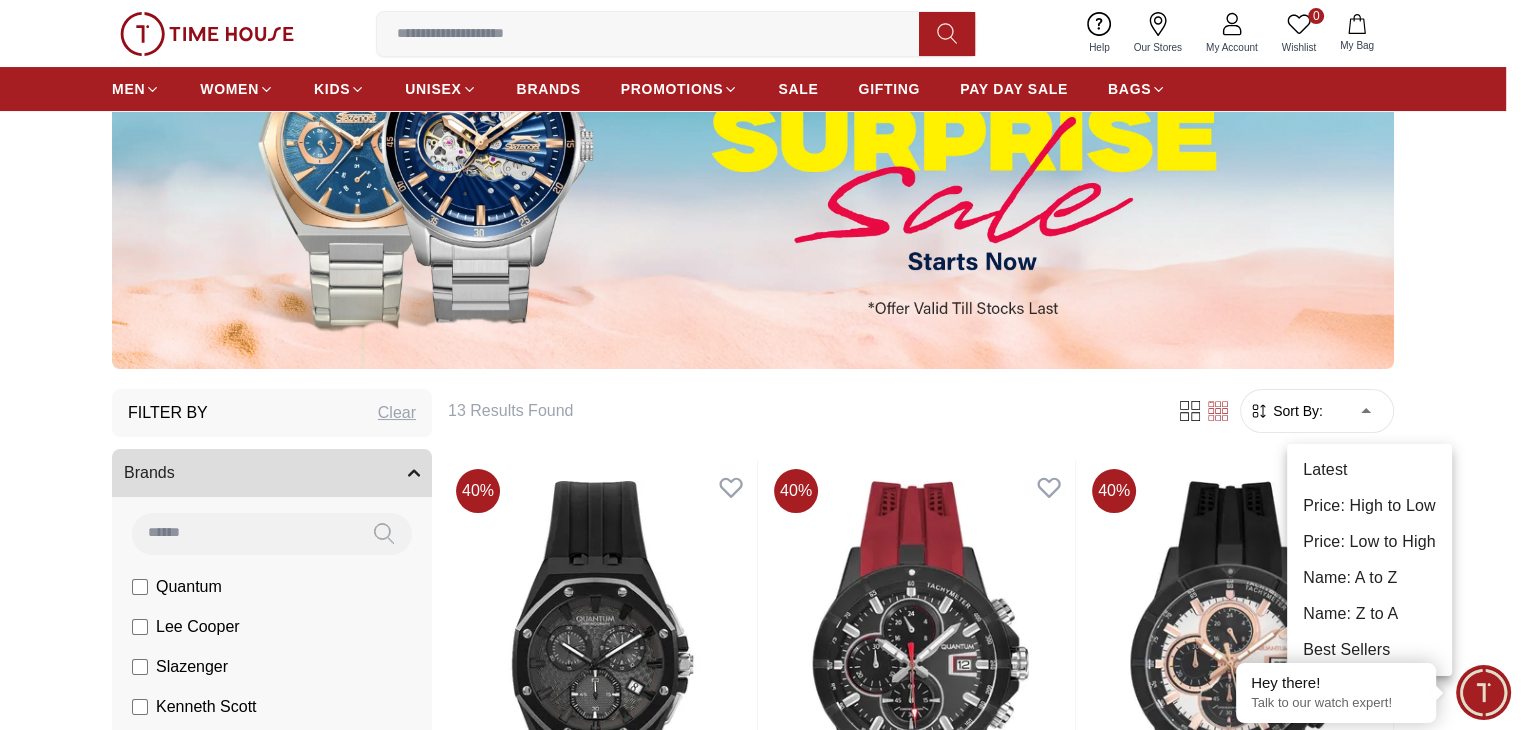 click on "100% Genuine products with International Warranty Shop From [COUNTRY] | العربية |     Currency    | 0 Wishlist My Bag couple_watches couple watches womens_watches Trending Searches 1200 Police Casio Women 2100 Lee cooper Beverly hills Watch Seiko Beverly Top Brands CITIZEN Quantum Carlton Astro Help Our Stores My Account 0 Wishlist My Bag MEN WOMEN KIDS UNISEX BRANDS PROMOTIONS SALE GIFTING PAY DAY SALE BAGS Home    Filter By Clear Brands Quantum Lee Cooper Slazenger Kenneth Scott Astro Ecstacy Tornado Color Black Green Blue Red Dark Blue Silver Silver / Black Black / Gold Orange Rose Gold Grey White Mop White White / Rose Gold Silver / Silver Silver / Gold Silver / Rose Gold Black / Black Black / Silver Black / Rose Gold Gold Yellow Dark Green Brown White / Silver Light Blue Black /Grey Black /Black Black / Rose Gold / Black Rose Gold / Black Rose Gold / Black / Black Blue / Rose Gold Pink Green /Silver Purple Silver Silver Silver / Blue Titanum Navy Blue Military Green Blue / Silver Champagne 1" at bounding box center (760, 1893) 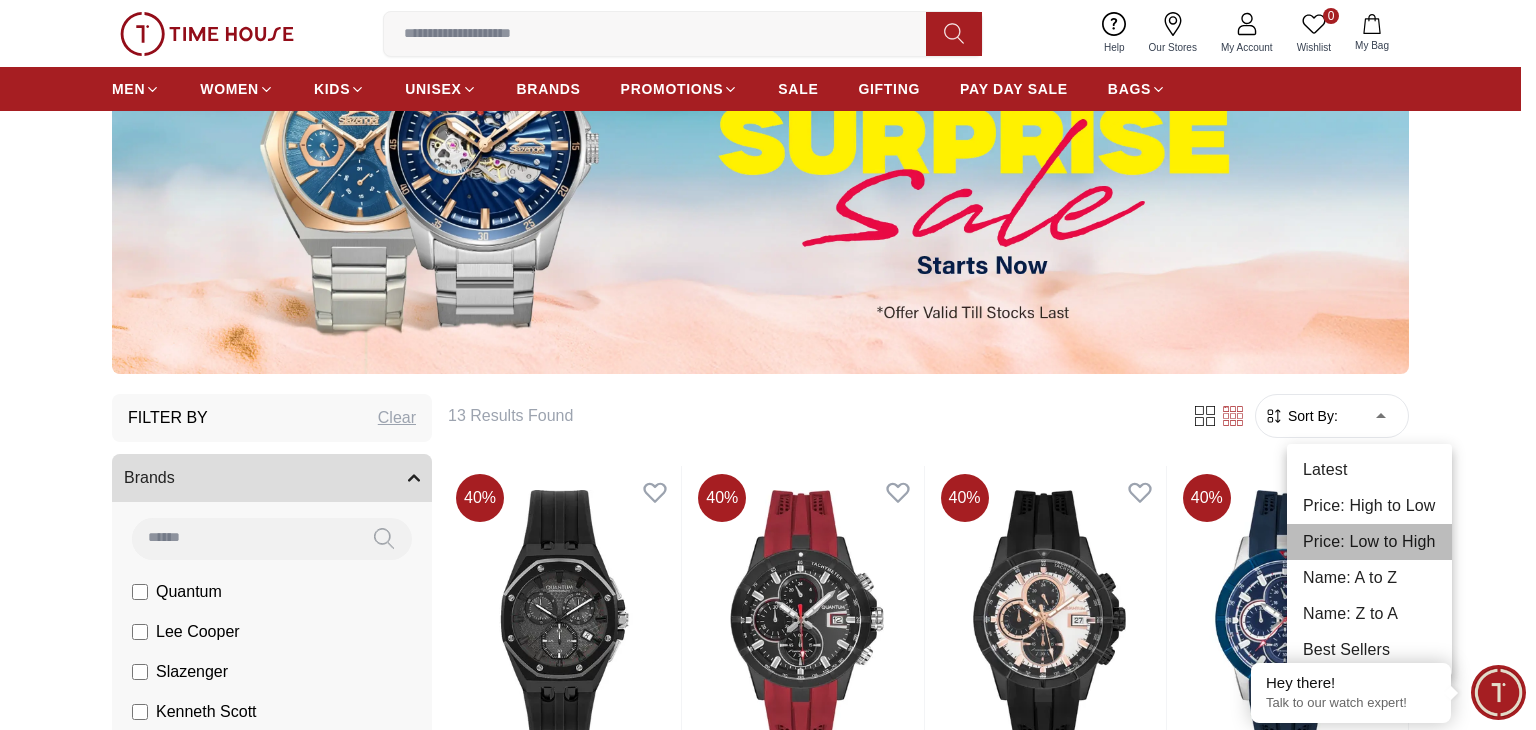 click on "Price: Low to High" at bounding box center (1369, 542) 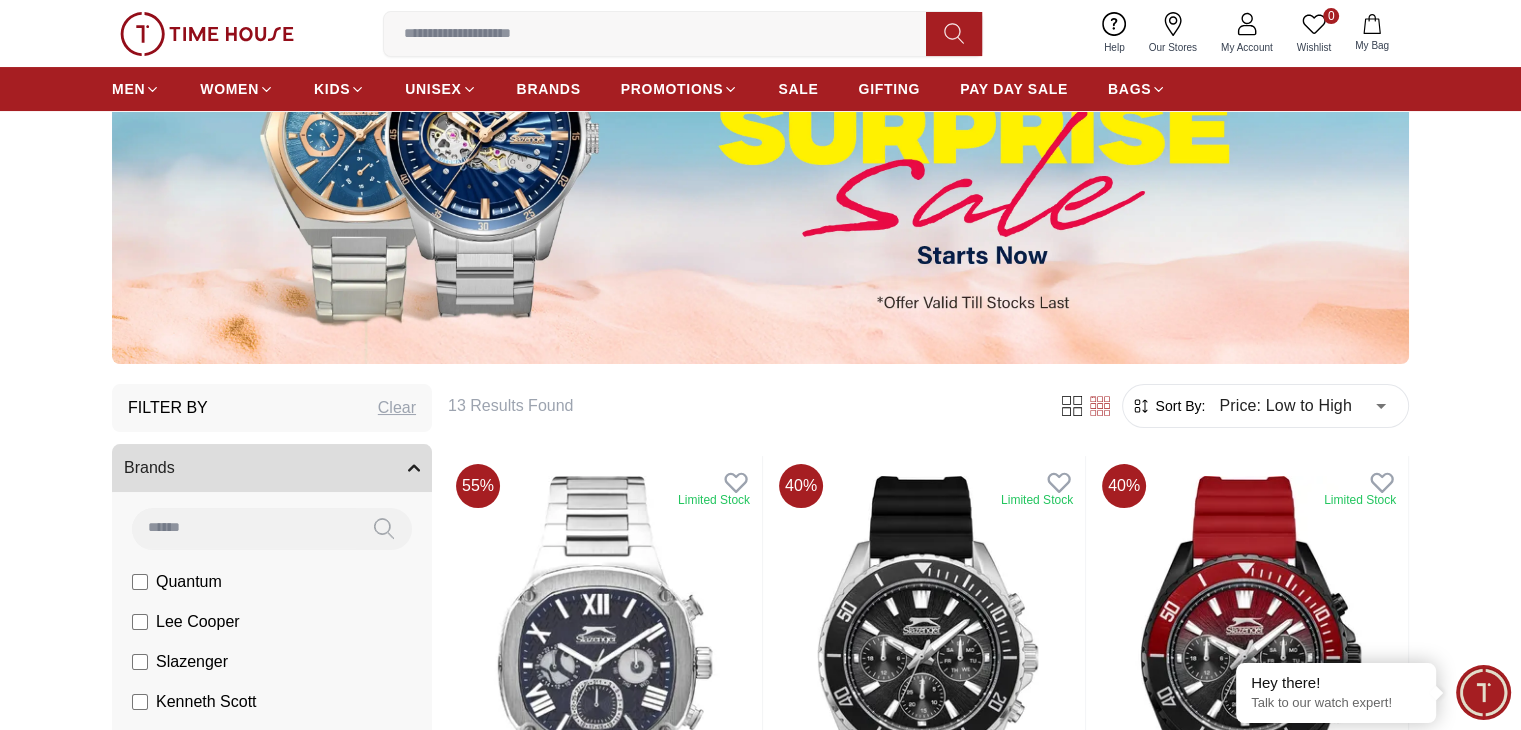 scroll, scrollTop: 300, scrollLeft: 0, axis: vertical 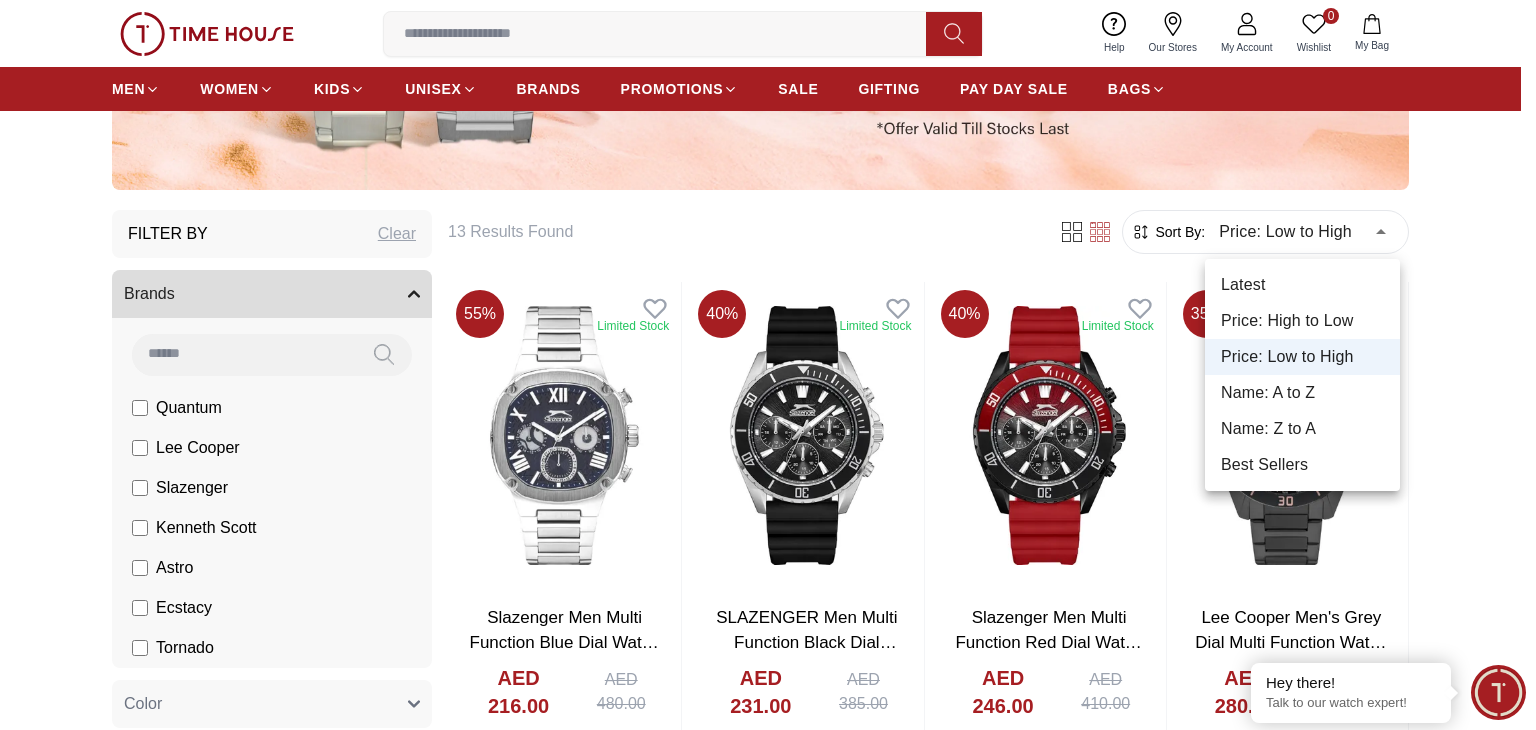 click on "100% Genuine products with International Warranty Shop From [COUNTRY] | العربية |     Currency    | 0 Wishlist My Bag couple_watches couple watches womens_watches Trending Searches 1200 Police Casio Women 2100 Lee cooper Beverly hills Watch Seiko Beverly Top Brands CITIZEN Quantum Carlton Astro Help Our Stores My Account 0 Wishlist My Bag MEN WOMEN KIDS UNISEX BRANDS PROMOTIONS SALE GIFTING PAY DAY SALE BAGS Home    Filter By Clear Brands Quantum Lee Cooper Slazenger Kenneth Scott Astro Ecstacy Tornado Color Black Green Blue Red Dark Blue Silver Silver / Black Black / Gold Orange Rose Gold Grey White Mop White White / Rose Gold Silver / Silver Silver / Gold Silver / Rose Gold Black / Black Black / Silver Black / Rose Gold Gold Yellow Dark Green Brown White / Silver Light Blue Black /Grey Black /Black Black / Rose Gold / Black Rose Gold / Black Rose Gold / Black / Black Blue / Rose Gold Pink Green /Silver Purple Silver Silver Silver / Blue Titanum Navy Blue Military Green Blue / Silver Champagne 1" at bounding box center [768, 1364] 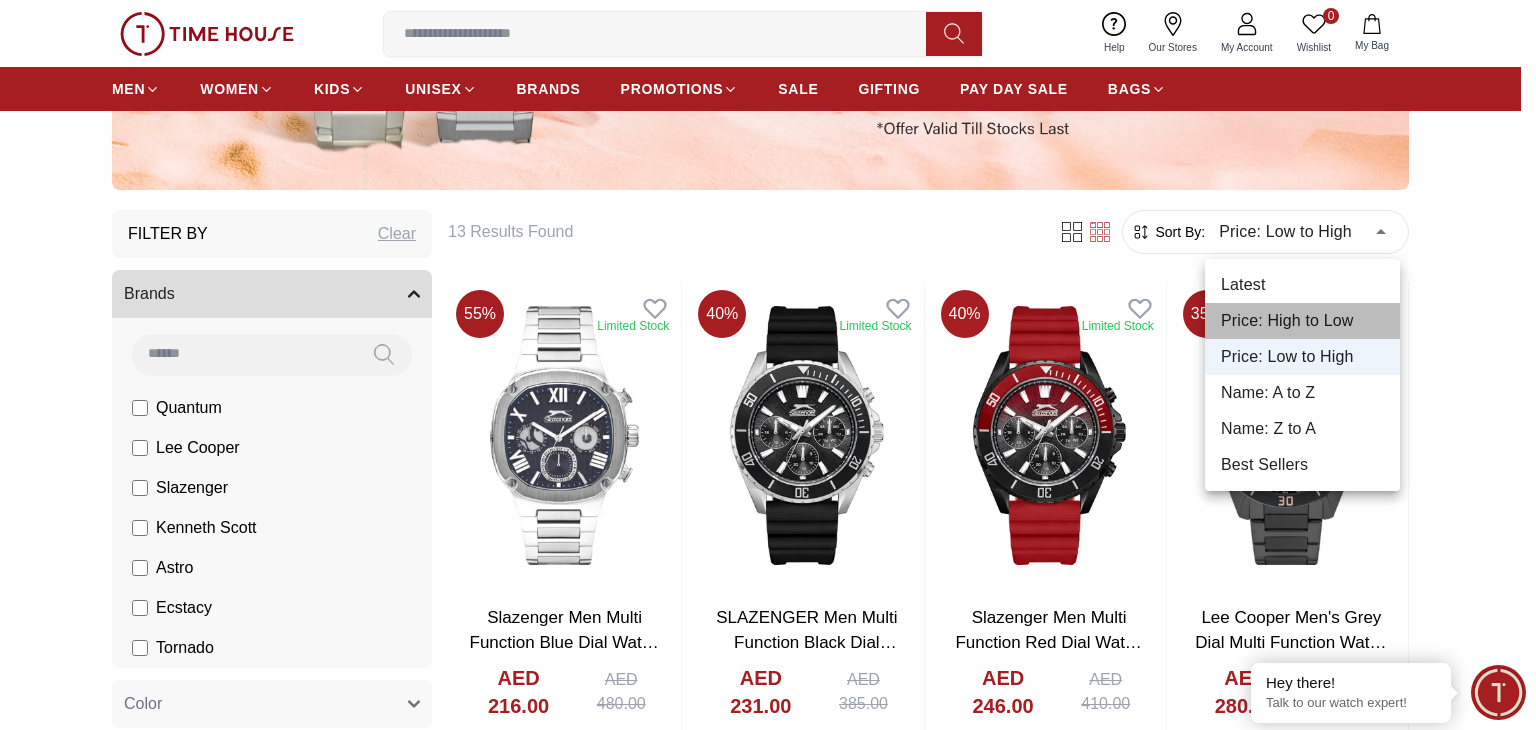 click on "Price: High to Low" at bounding box center (1302, 321) 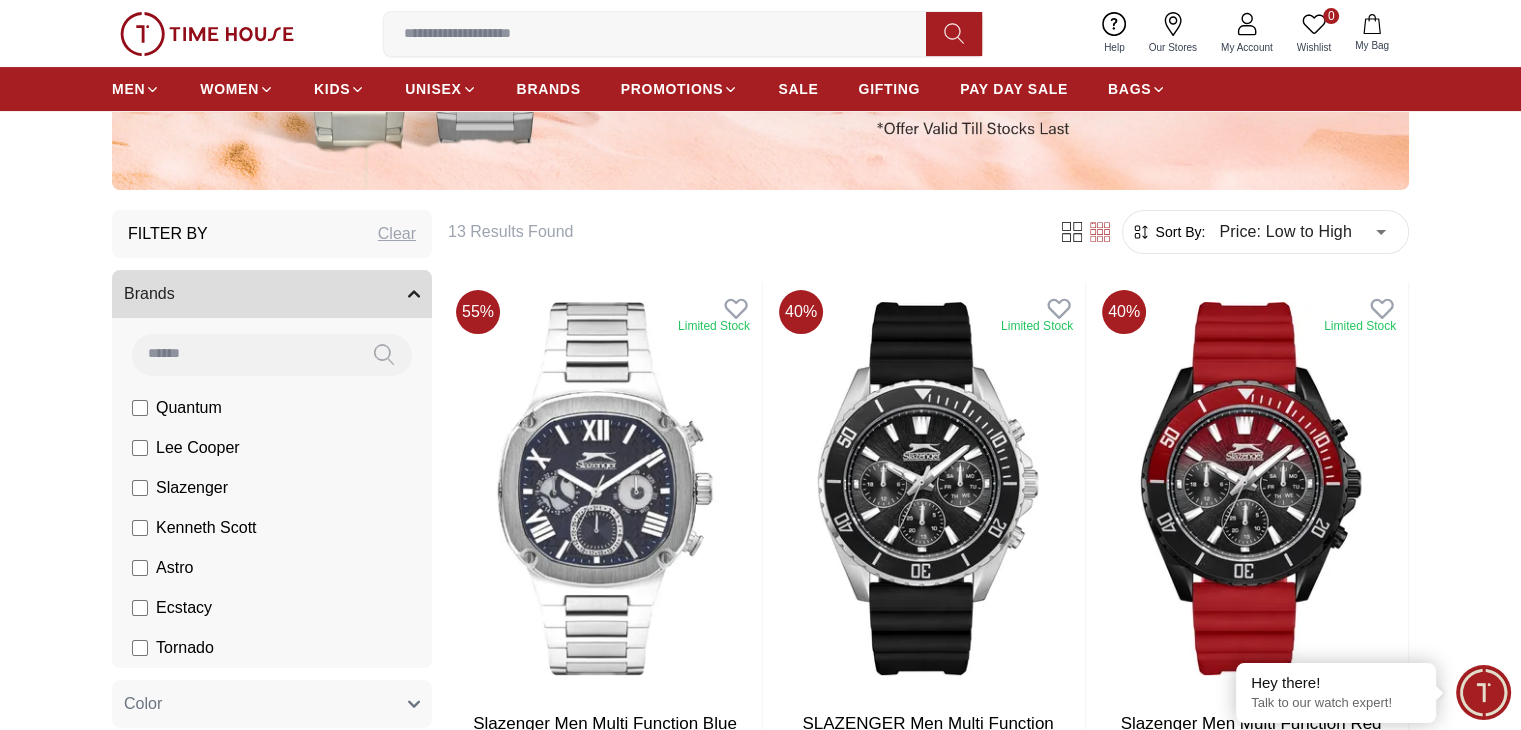 type on "*" 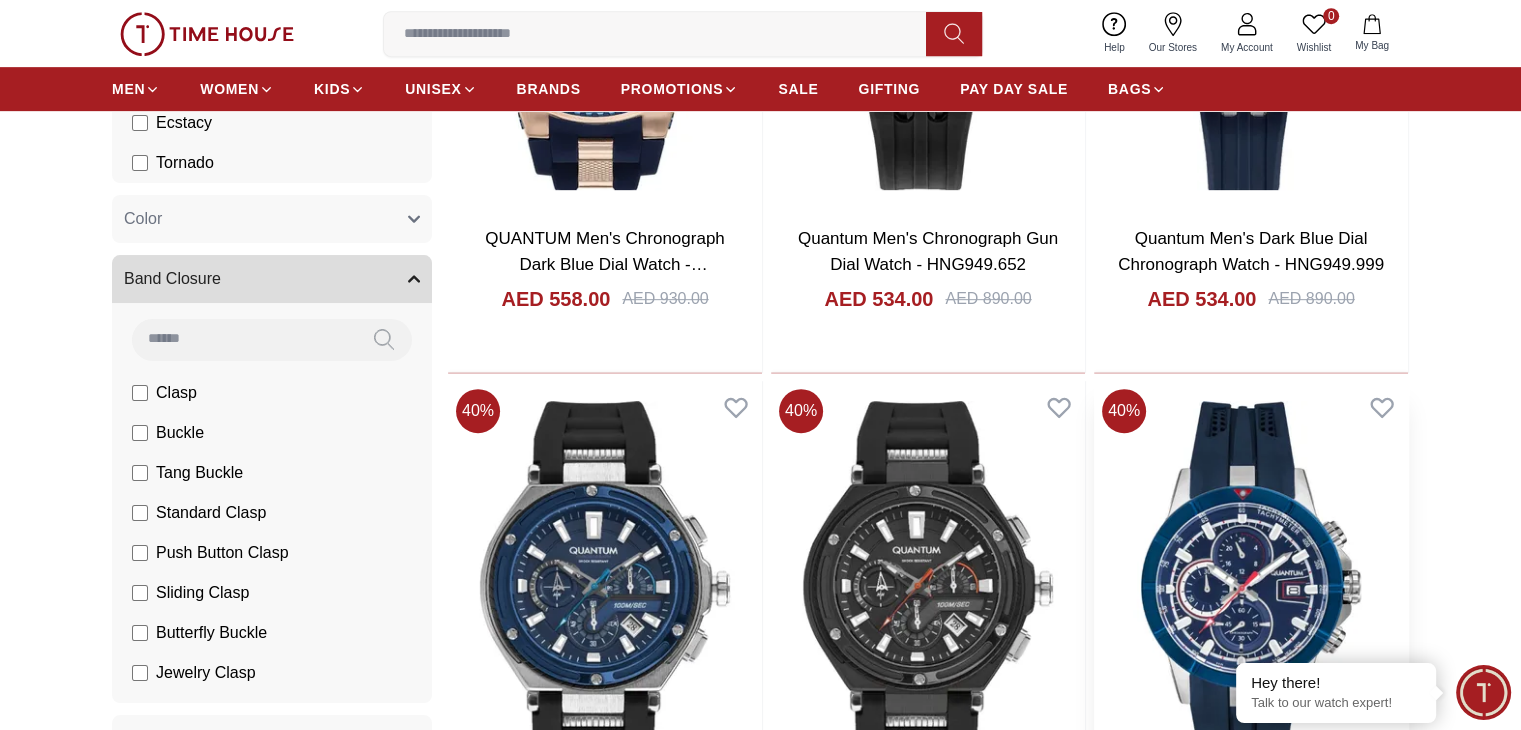 scroll, scrollTop: 1084, scrollLeft: 0, axis: vertical 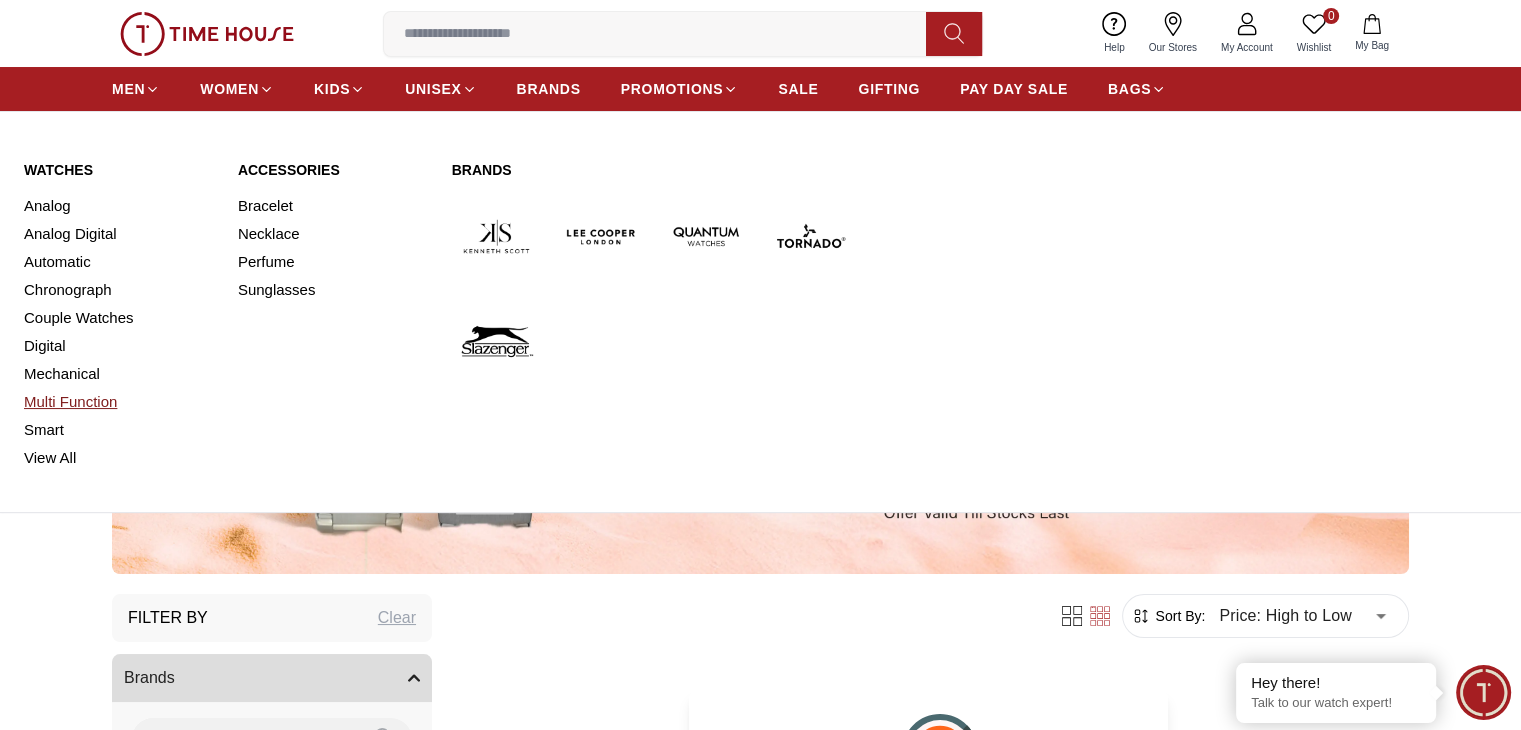 click on "Multi Function" at bounding box center [119, 402] 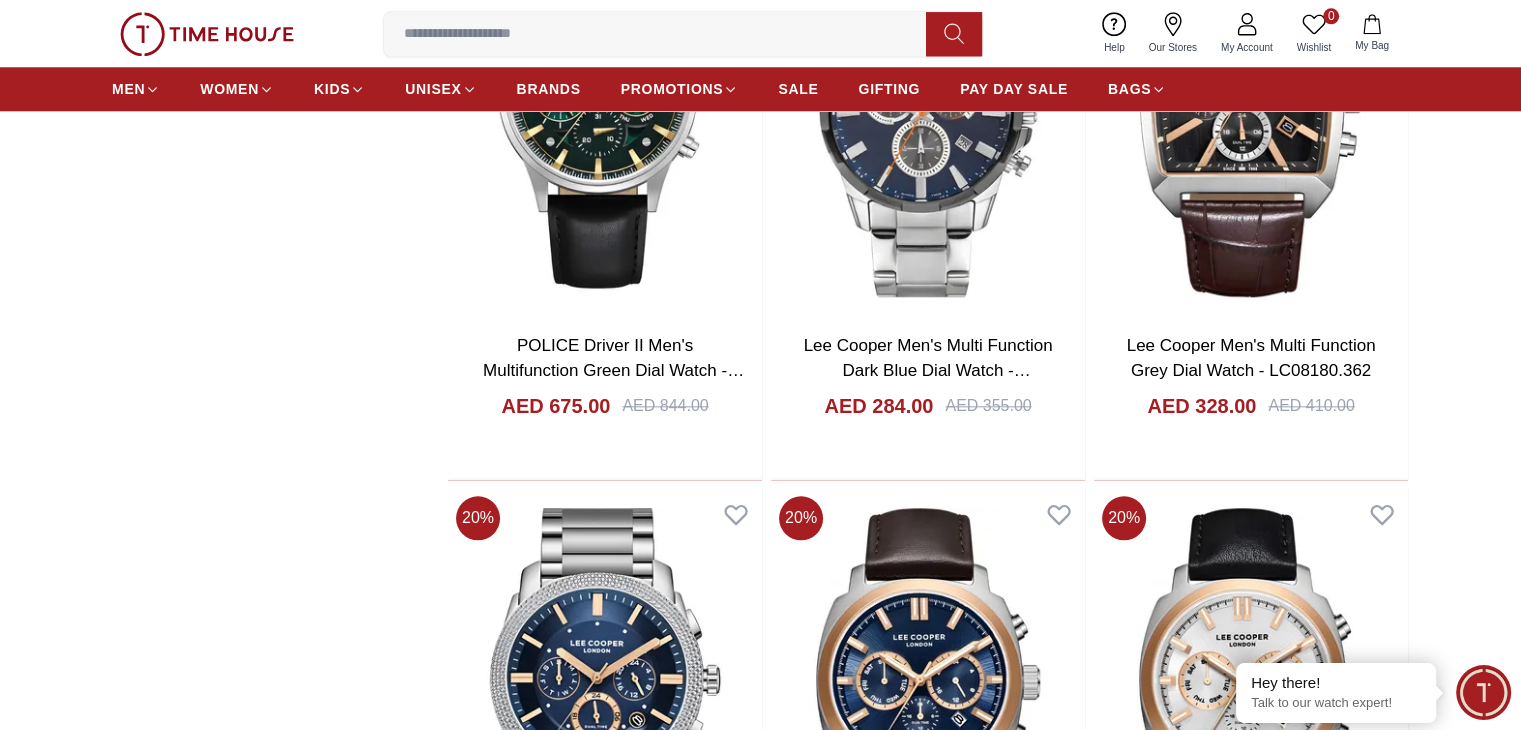 scroll, scrollTop: 2200, scrollLeft: 0, axis: vertical 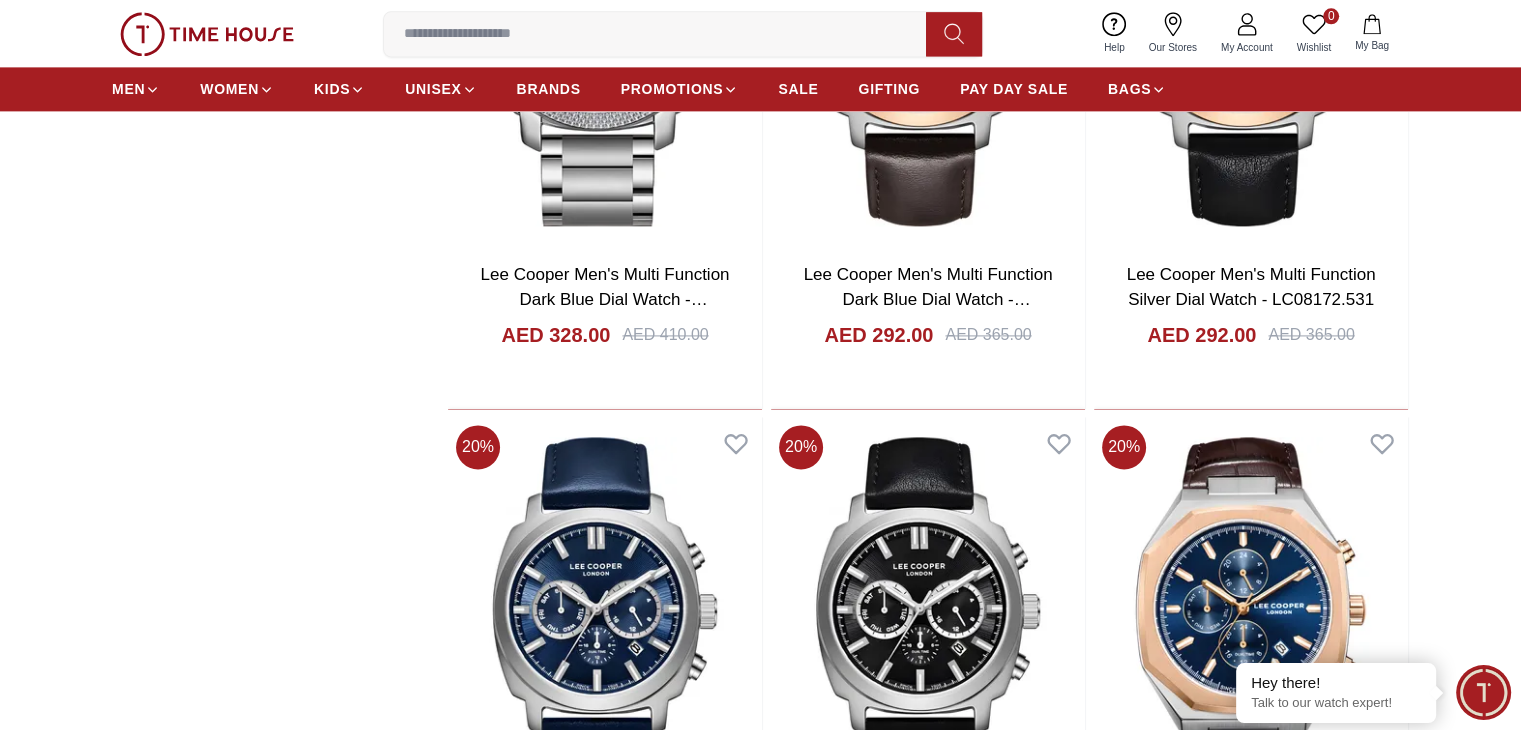 click on "Lee Cooper Men's Multi Function Blue Dial Watch - LC08045.300" at bounding box center (1251, 1455) 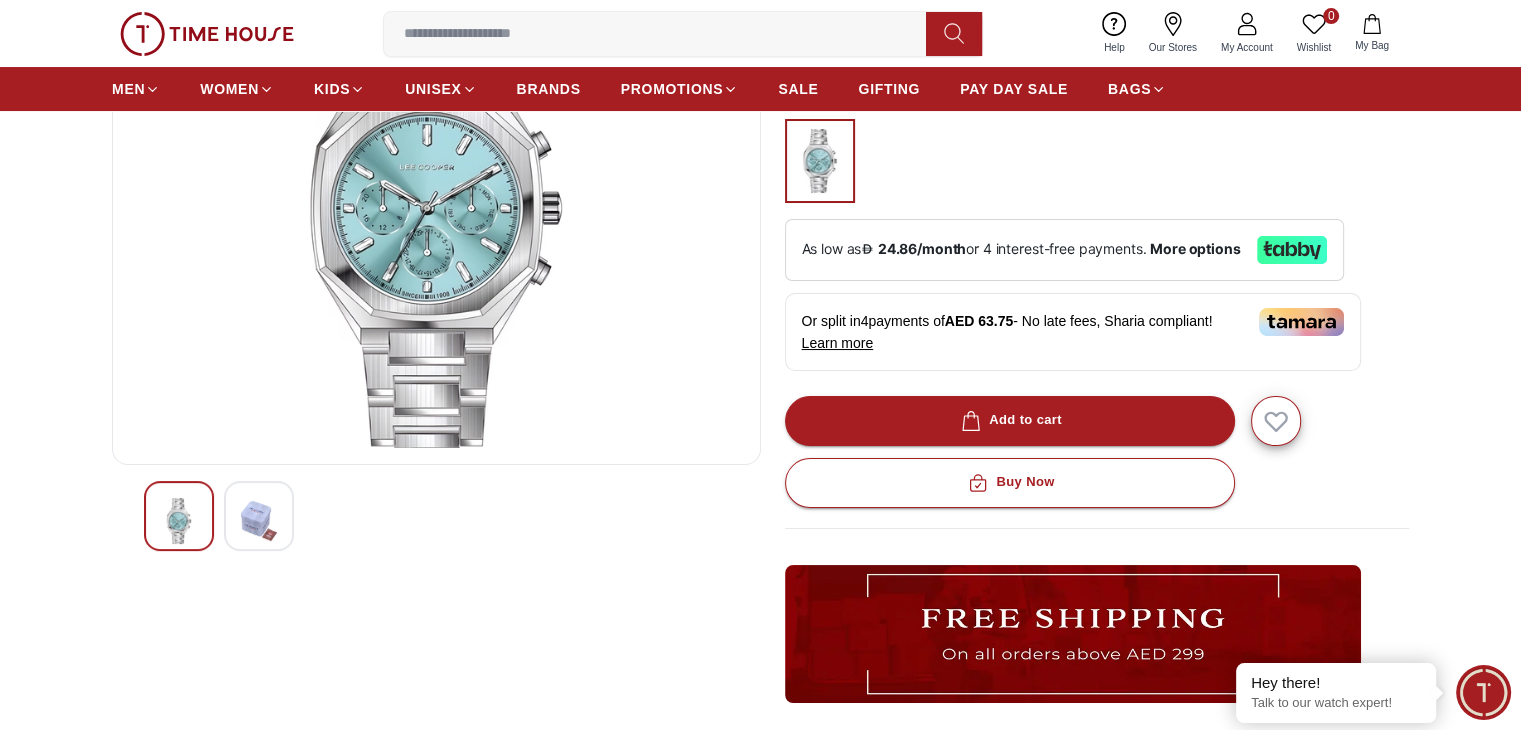 scroll, scrollTop: 300, scrollLeft: 0, axis: vertical 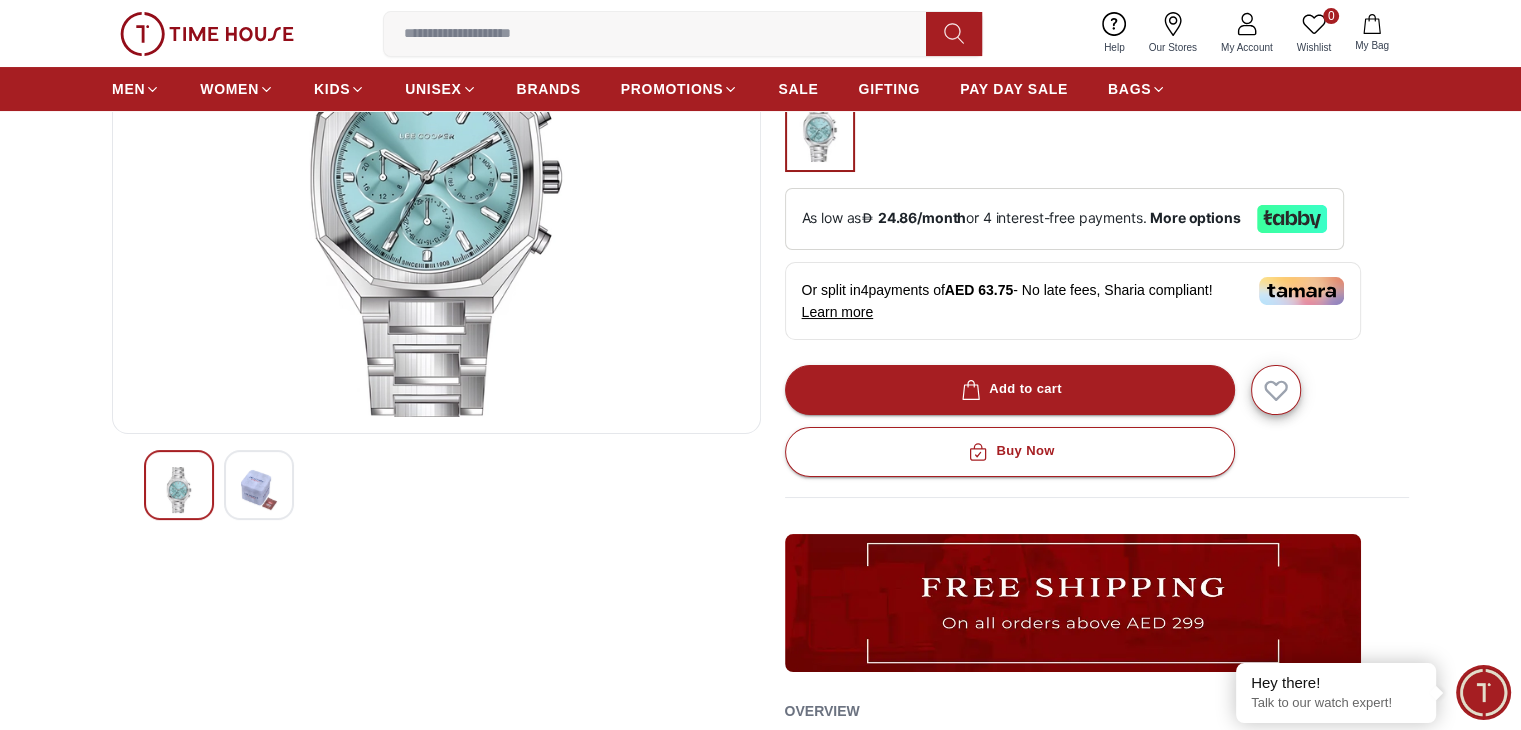 click at bounding box center [259, 490] 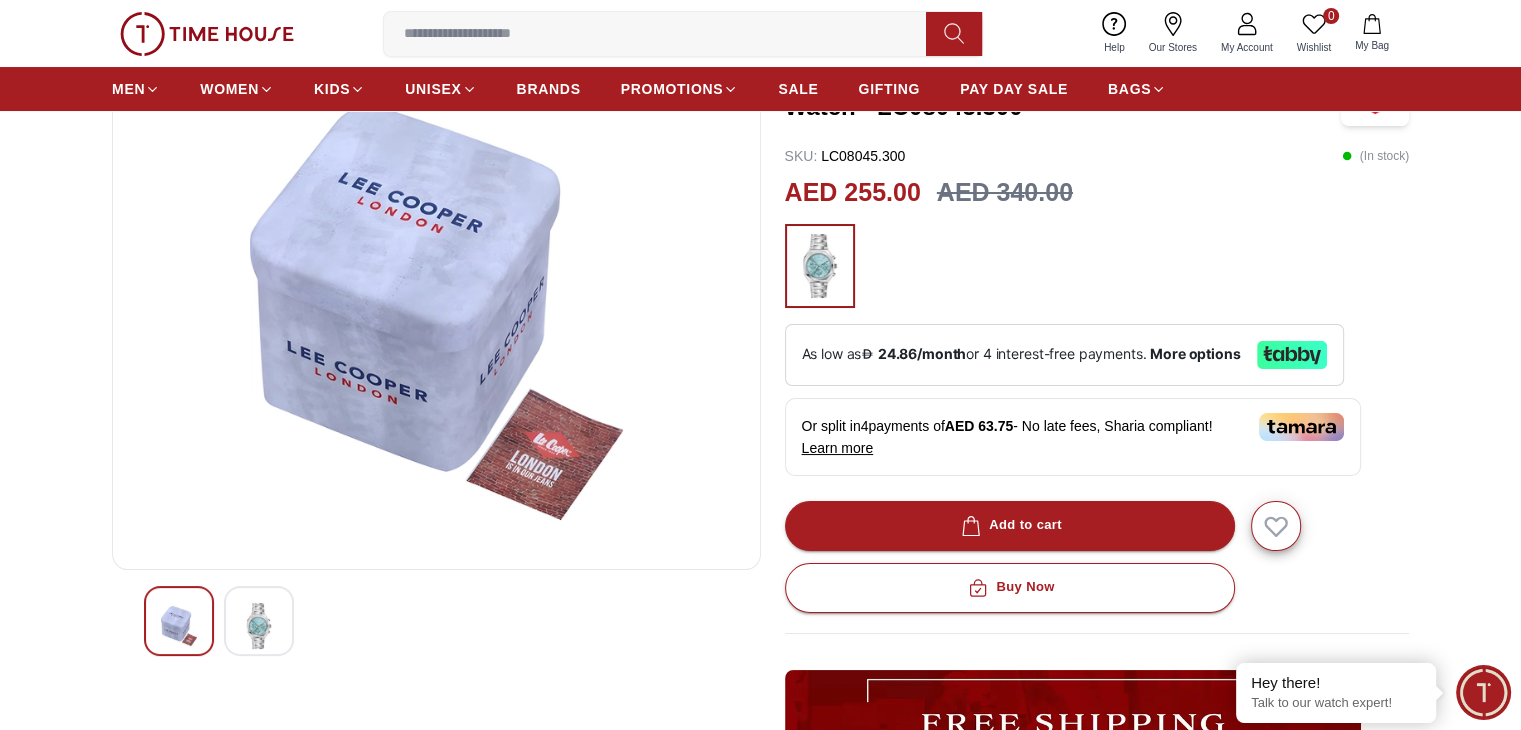 scroll, scrollTop: 200, scrollLeft: 0, axis: vertical 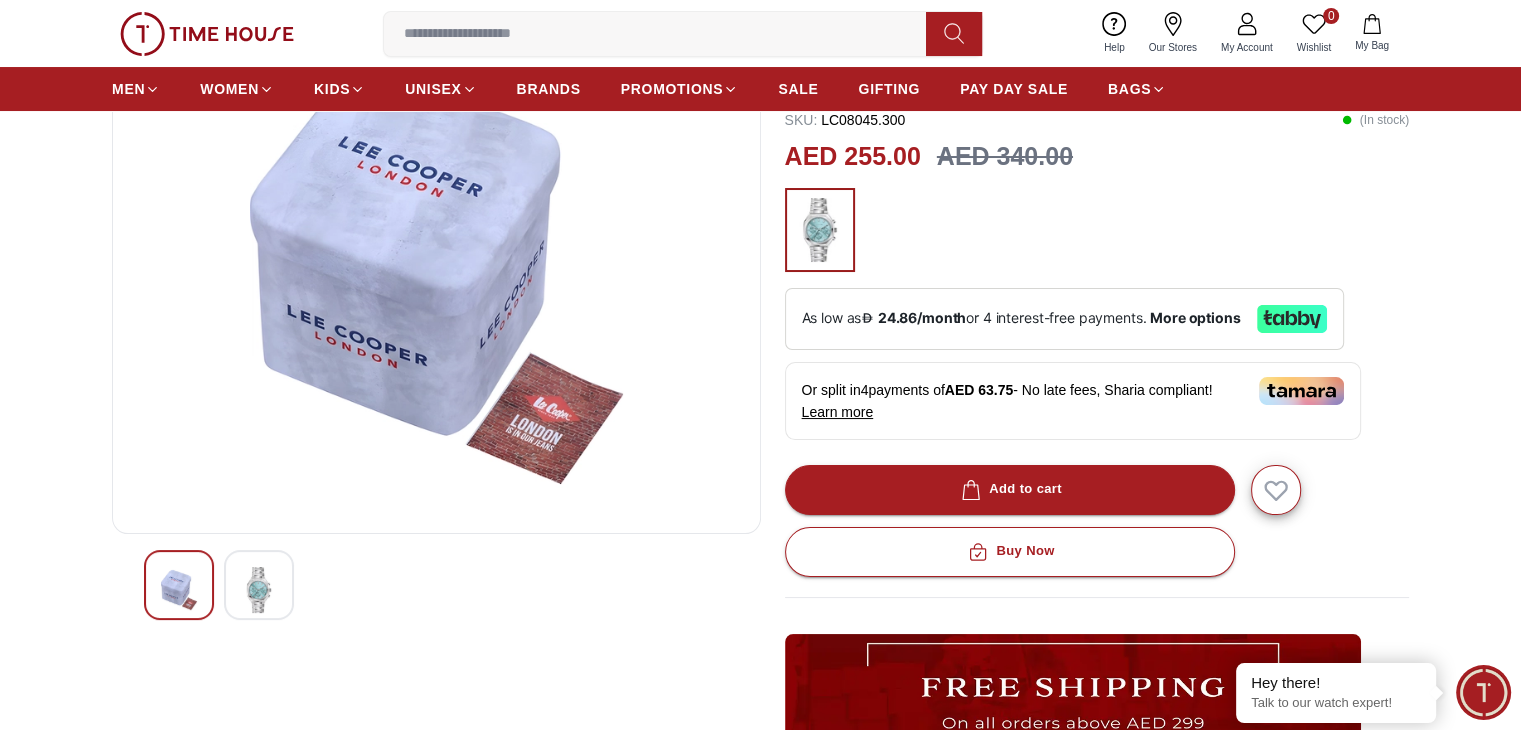 click at bounding box center [179, 590] 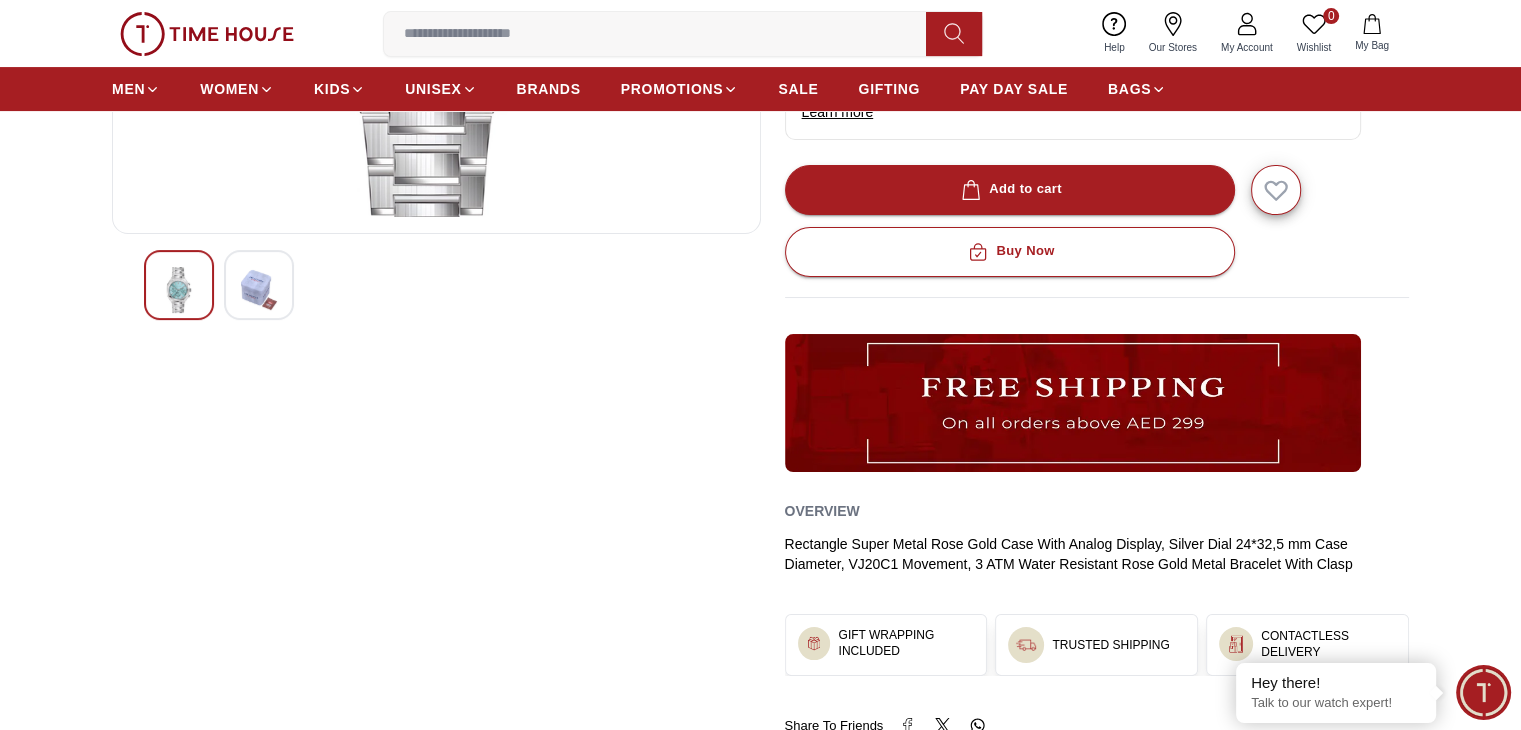 scroll, scrollTop: 0, scrollLeft: 0, axis: both 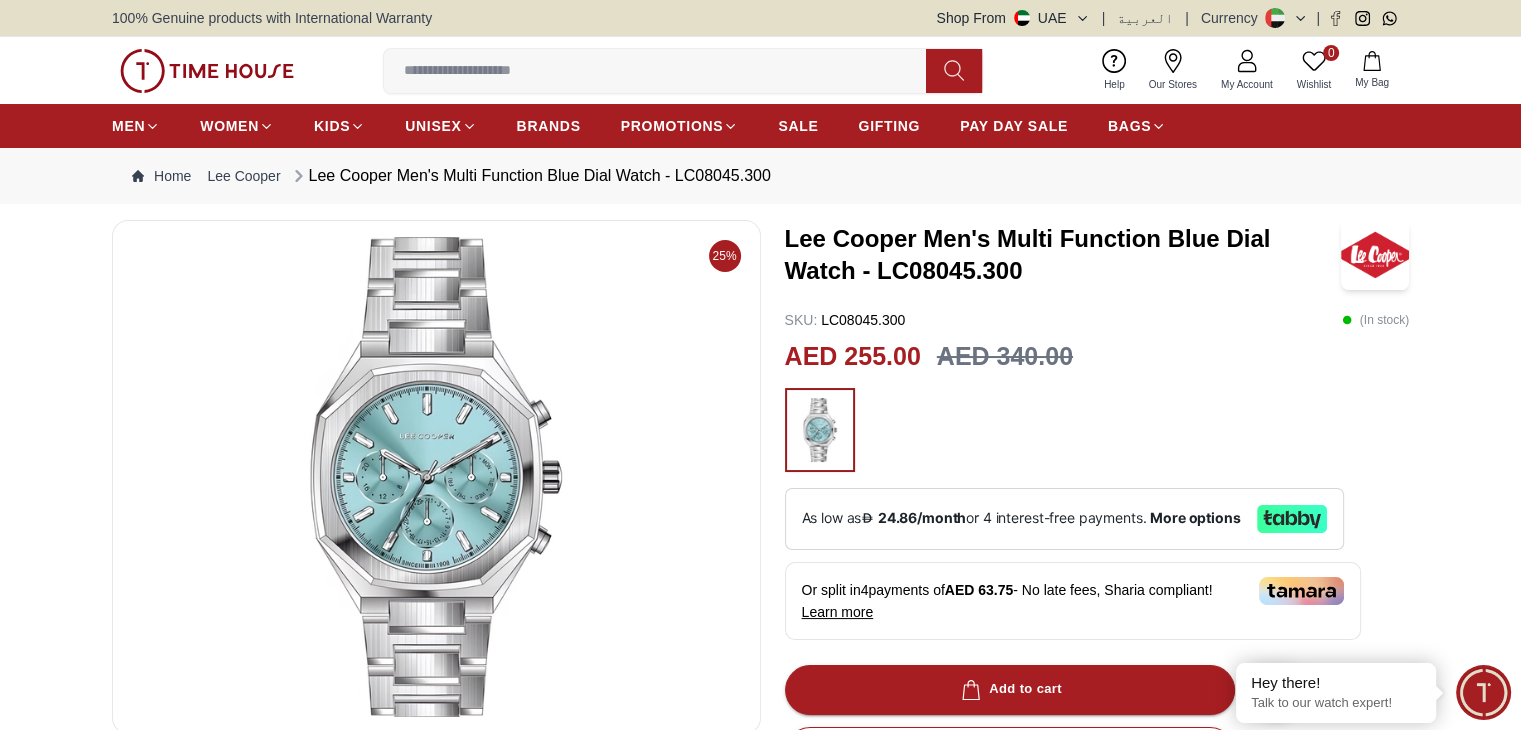 click at bounding box center (663, 71) 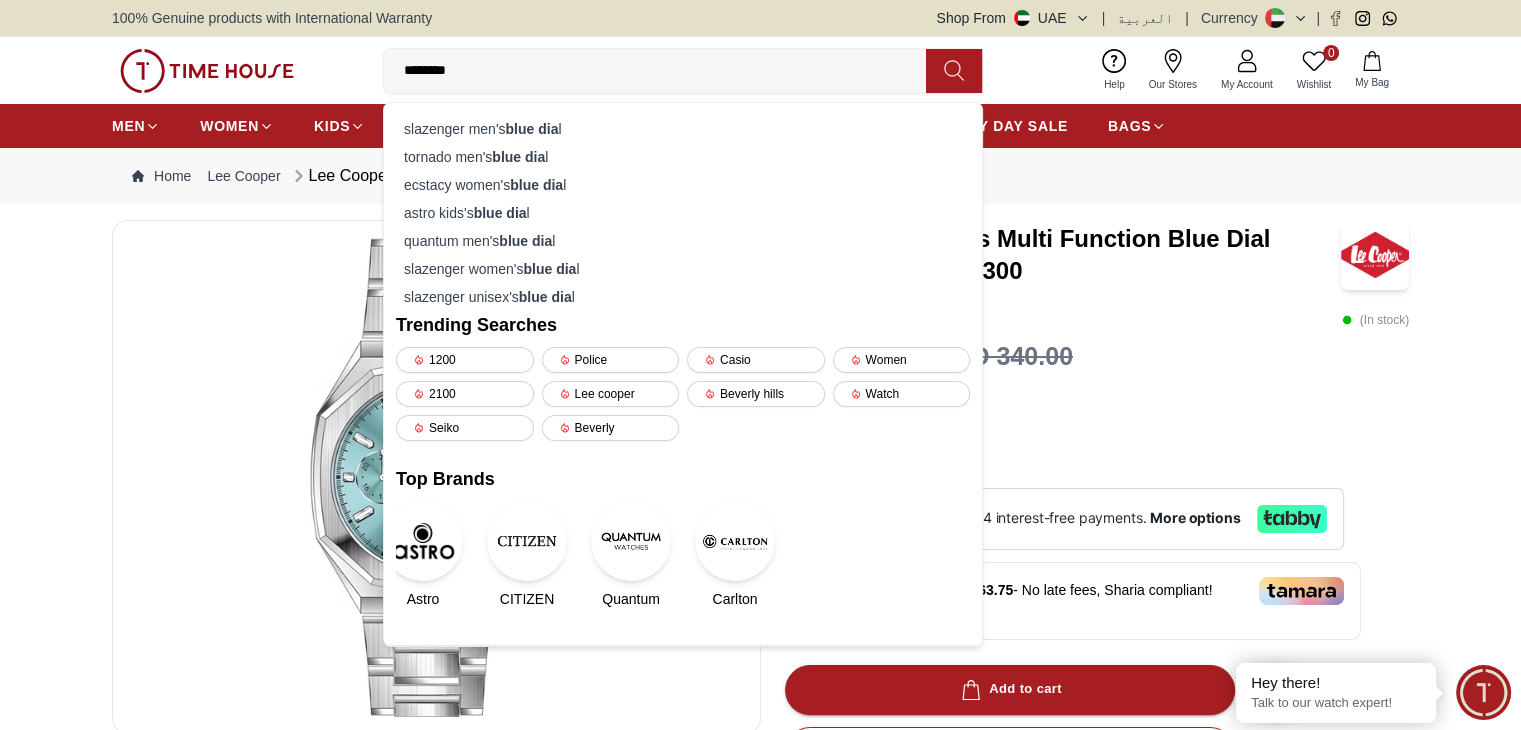 type on "*********" 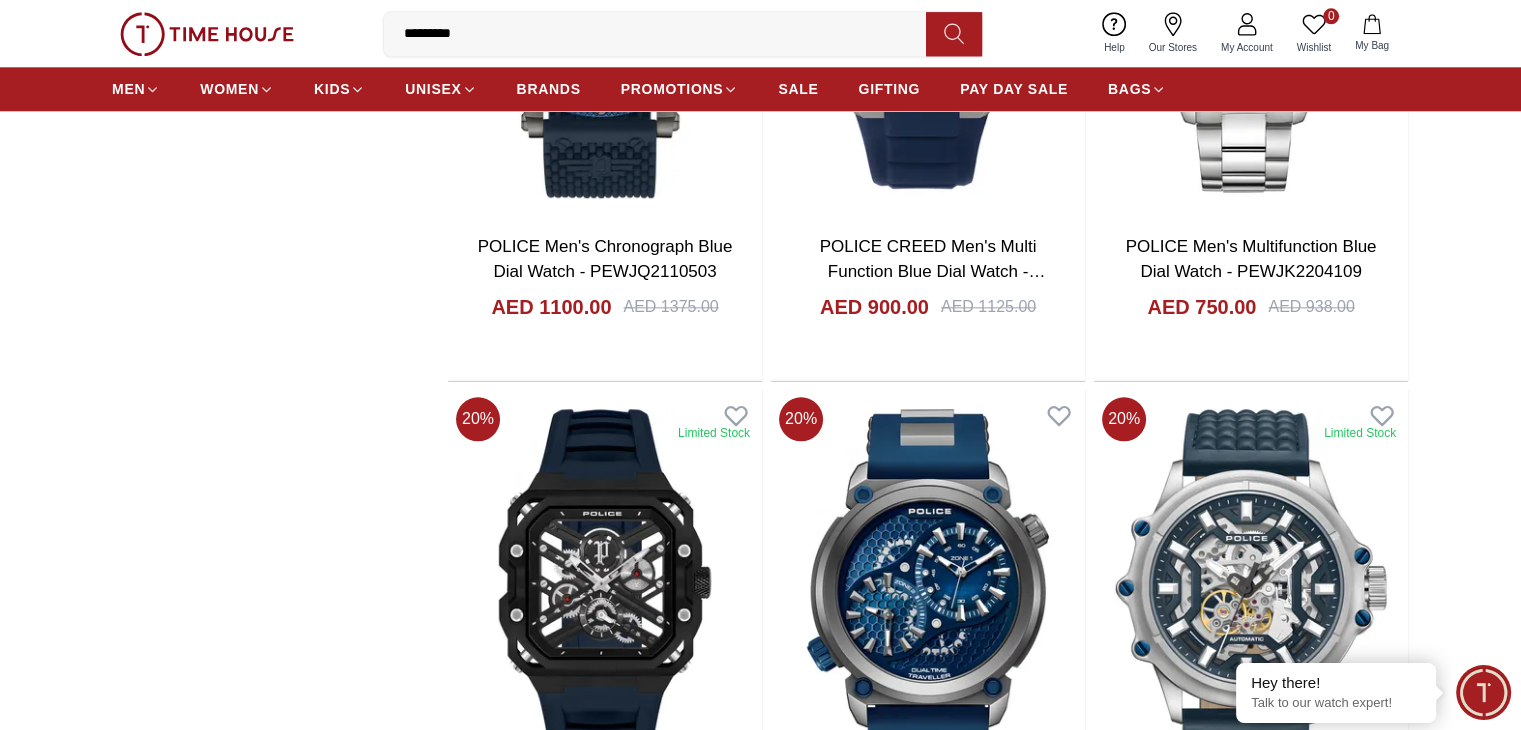scroll, scrollTop: 2200, scrollLeft: 0, axis: vertical 